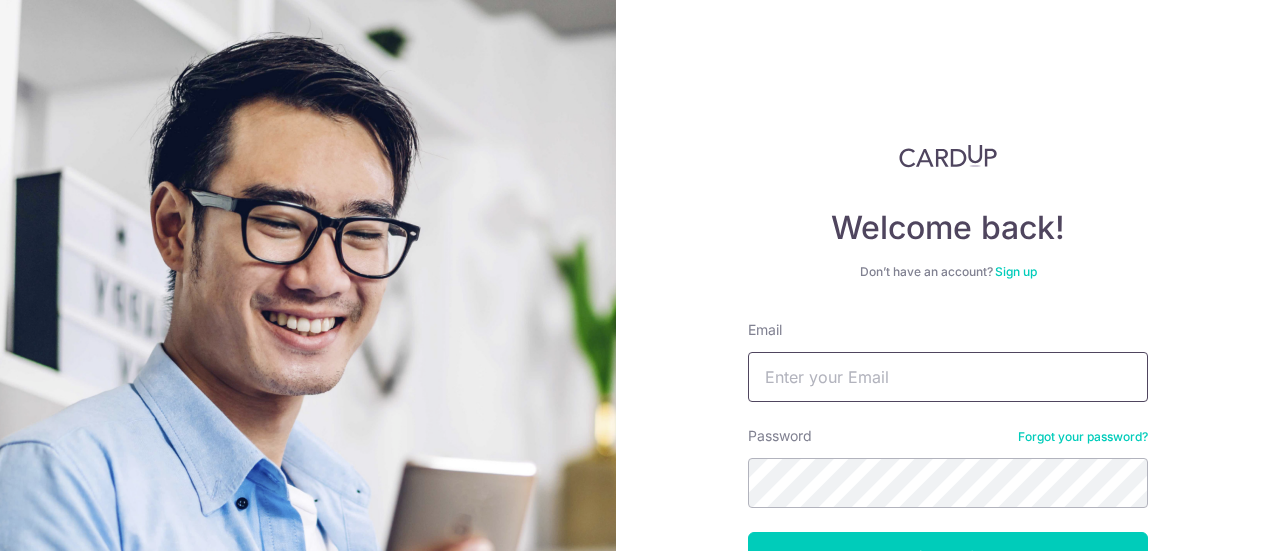 scroll, scrollTop: 0, scrollLeft: 0, axis: both 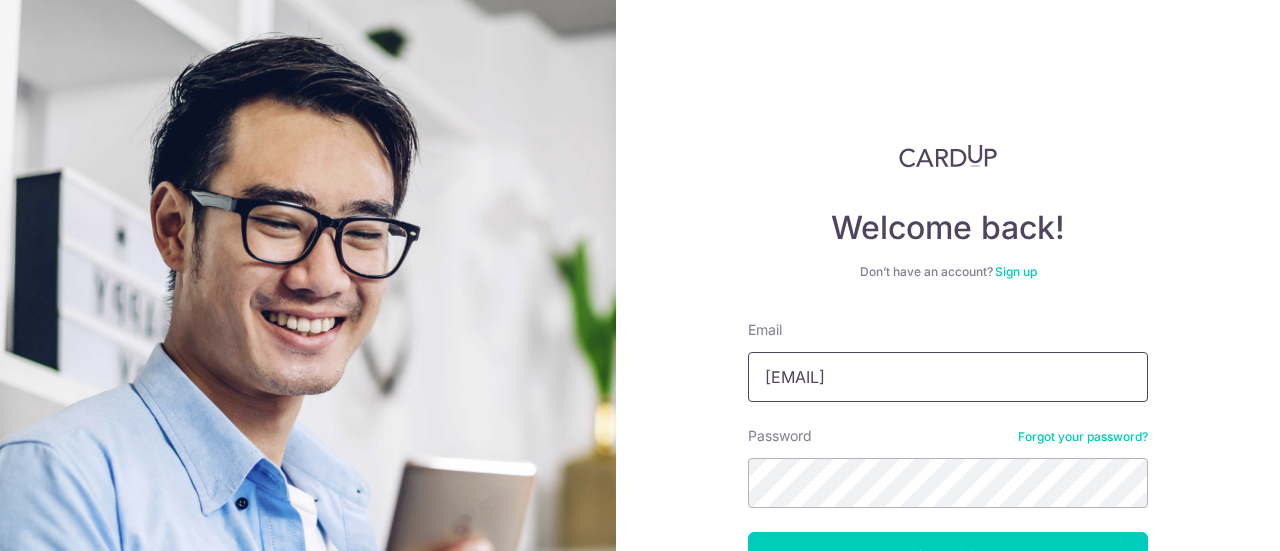 type on "jackson_wjl@yahoo.com" 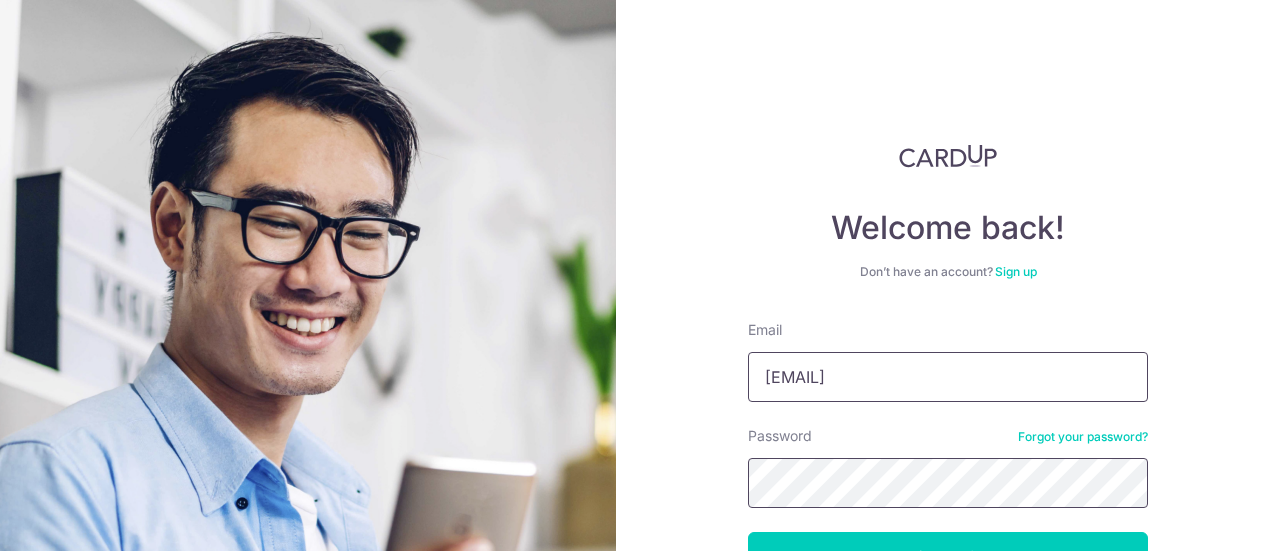 click on "Log in" at bounding box center [948, 557] 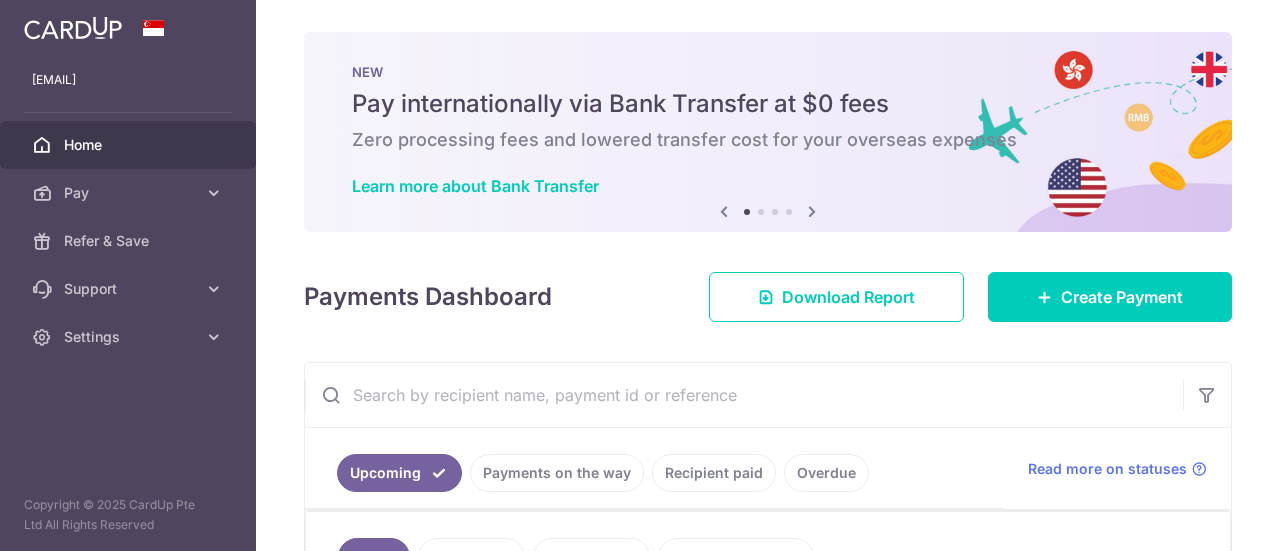 scroll, scrollTop: 0, scrollLeft: 0, axis: both 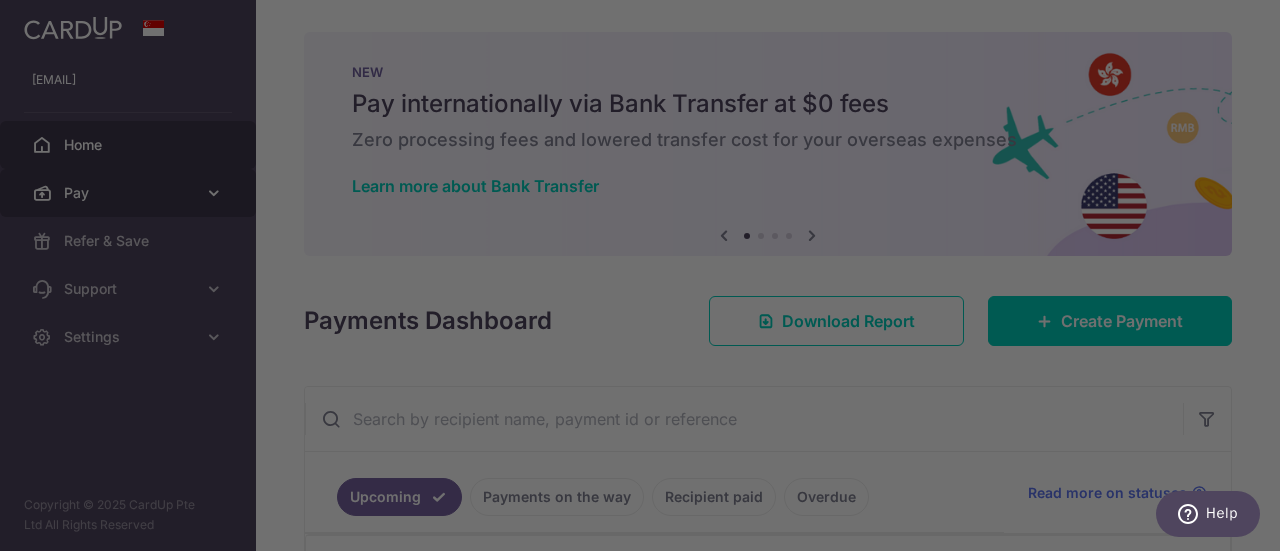 click on "jackson_wjl@yahoo.com
Home
Pay
Payments
Recipients
Cards
Refer & Save
Support
FAQ
Contact Us
Settings
Account
Logout
Copyright © 2025 CardUp Pte Ltd All Rights Reserved
×
Pause Schedule" at bounding box center [640, 275] 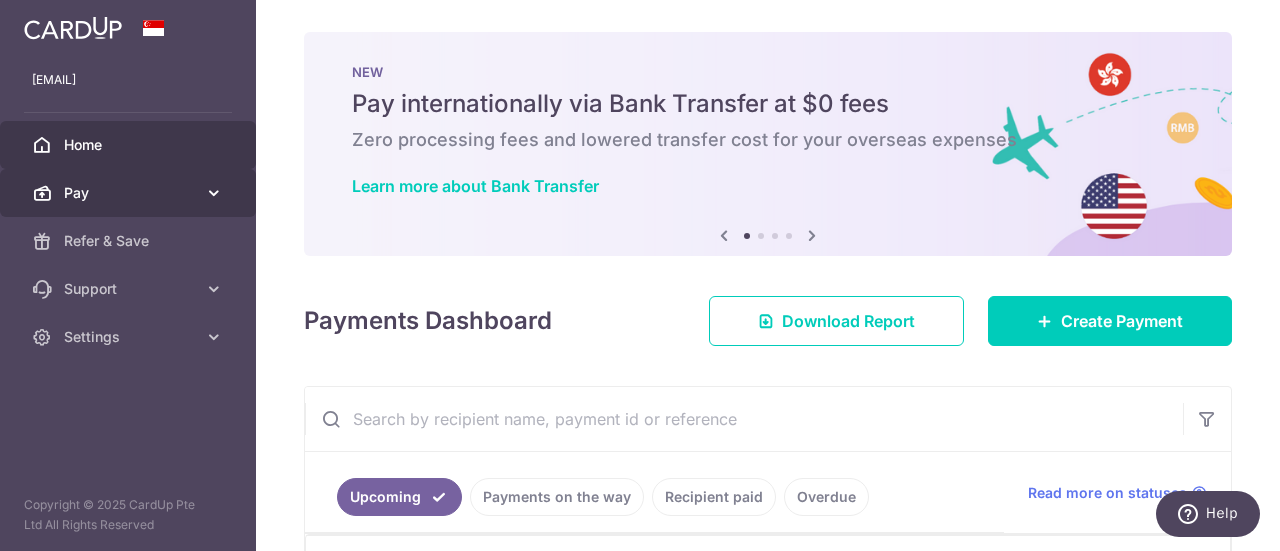 click at bounding box center (214, 193) 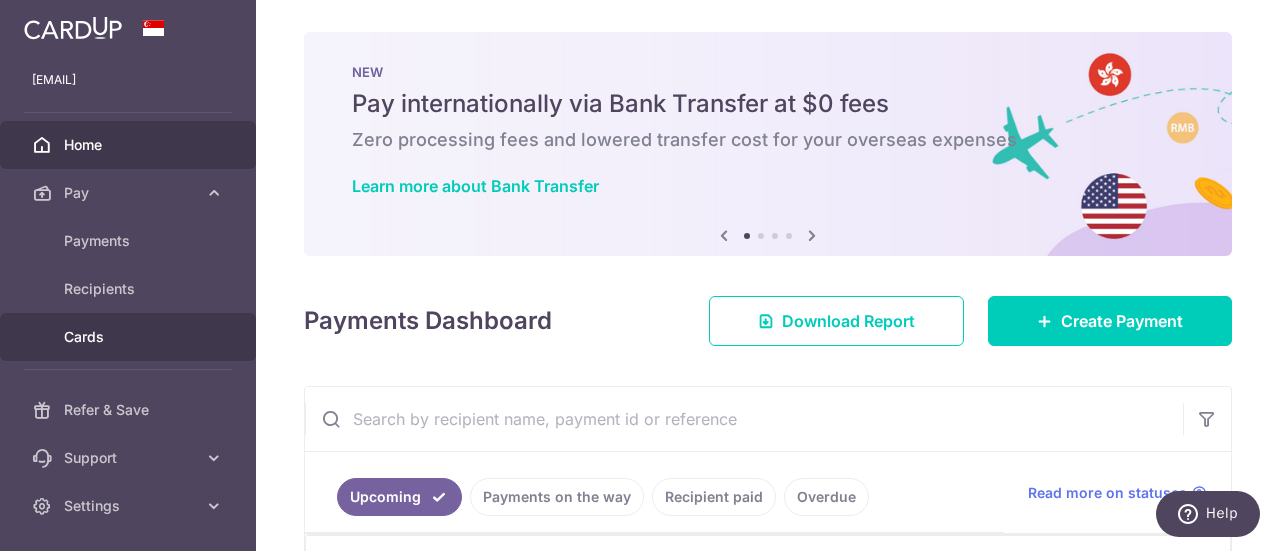 click on "Cards" at bounding box center [130, 337] 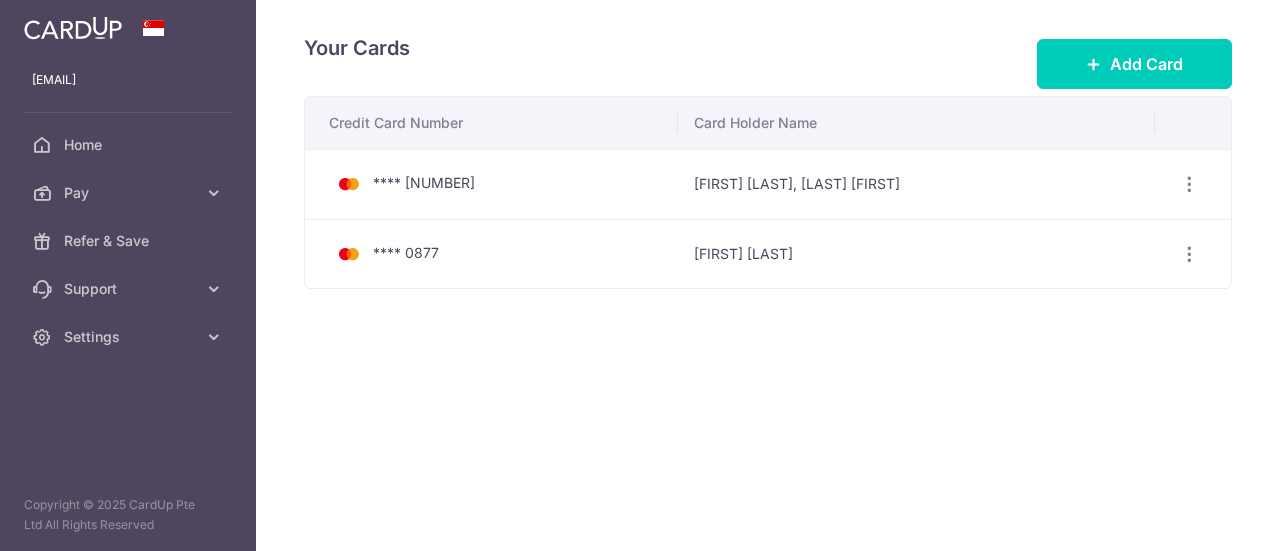scroll, scrollTop: 0, scrollLeft: 0, axis: both 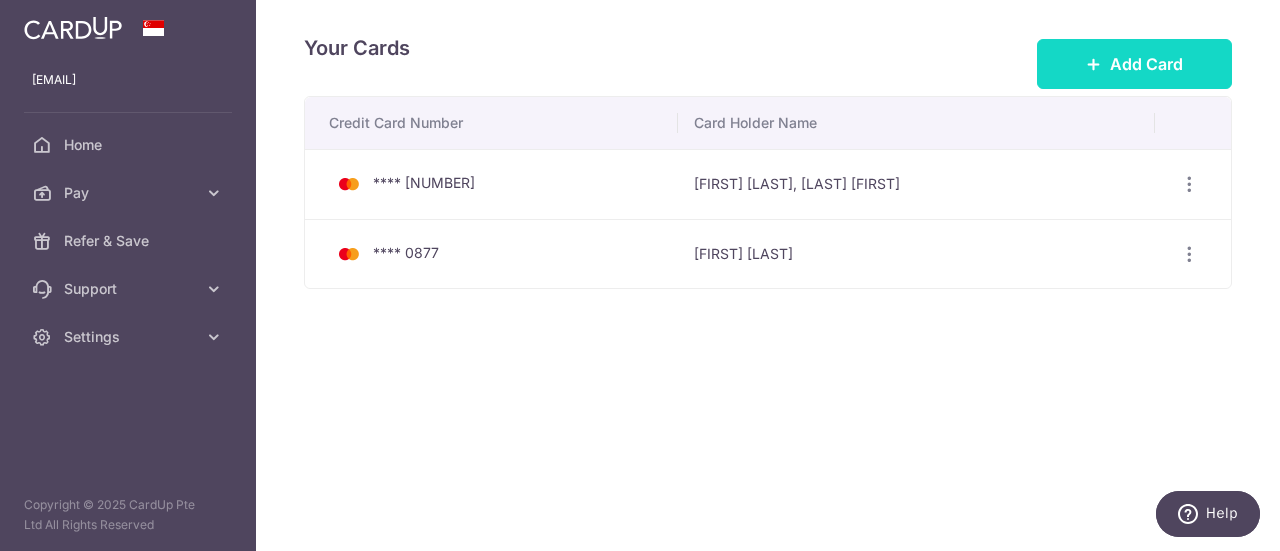 click on "Add Card" at bounding box center (1134, 64) 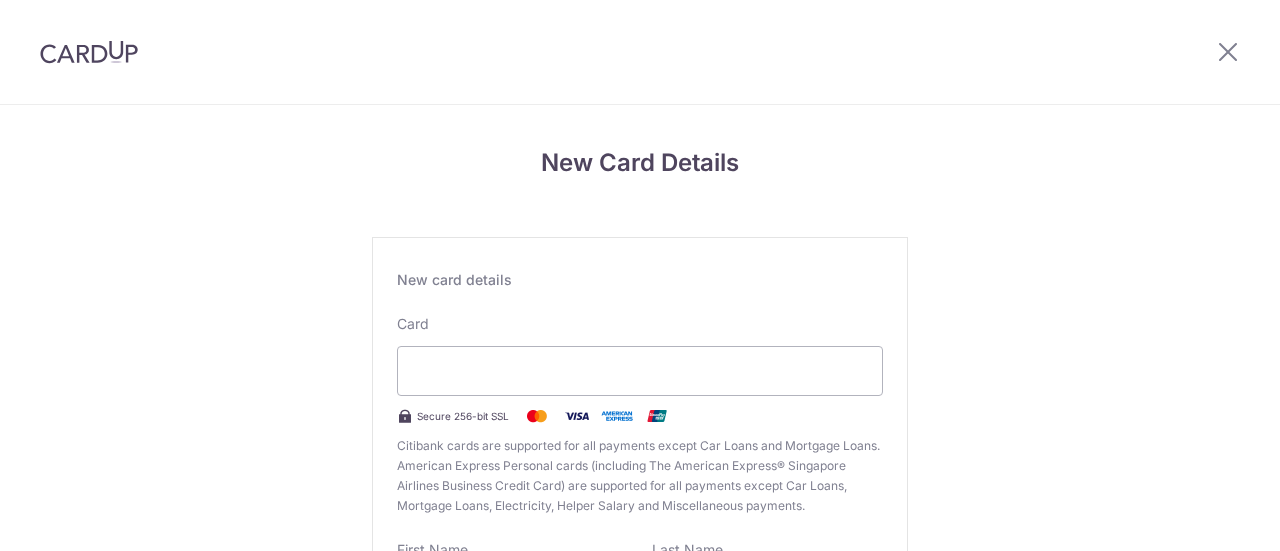 scroll, scrollTop: 0, scrollLeft: 0, axis: both 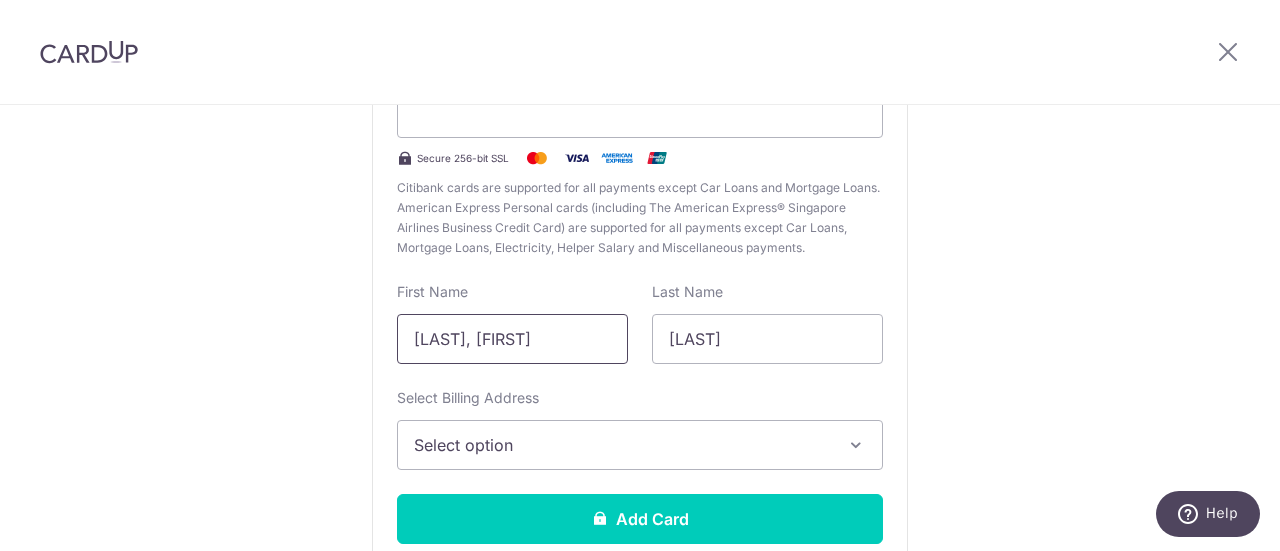 click on "Jian Li, Jackson" at bounding box center (512, 339) 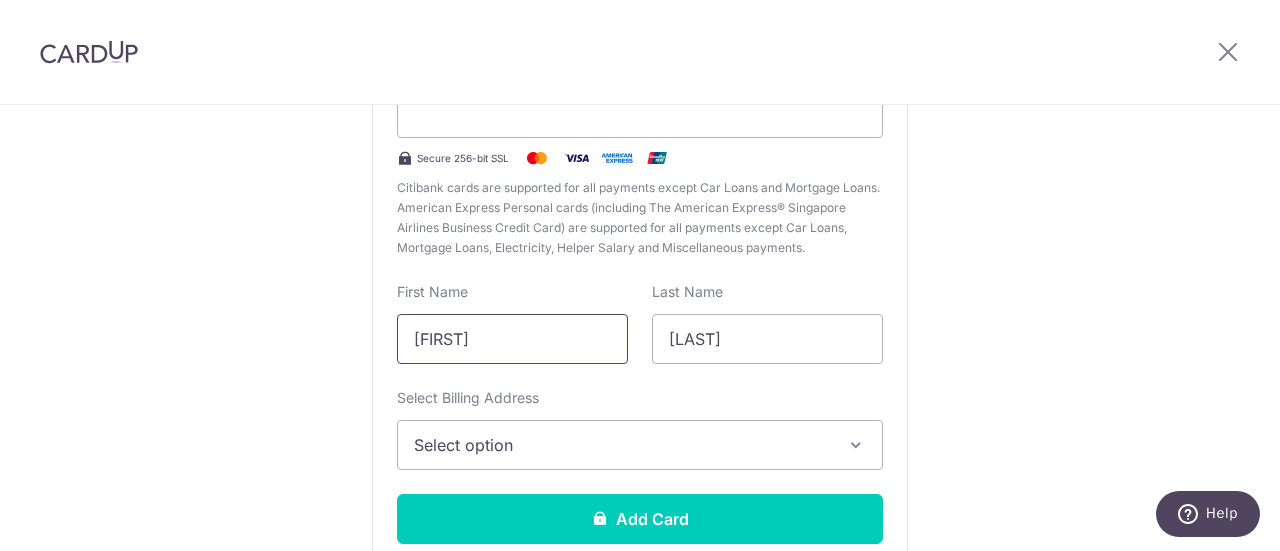 type on "Claris" 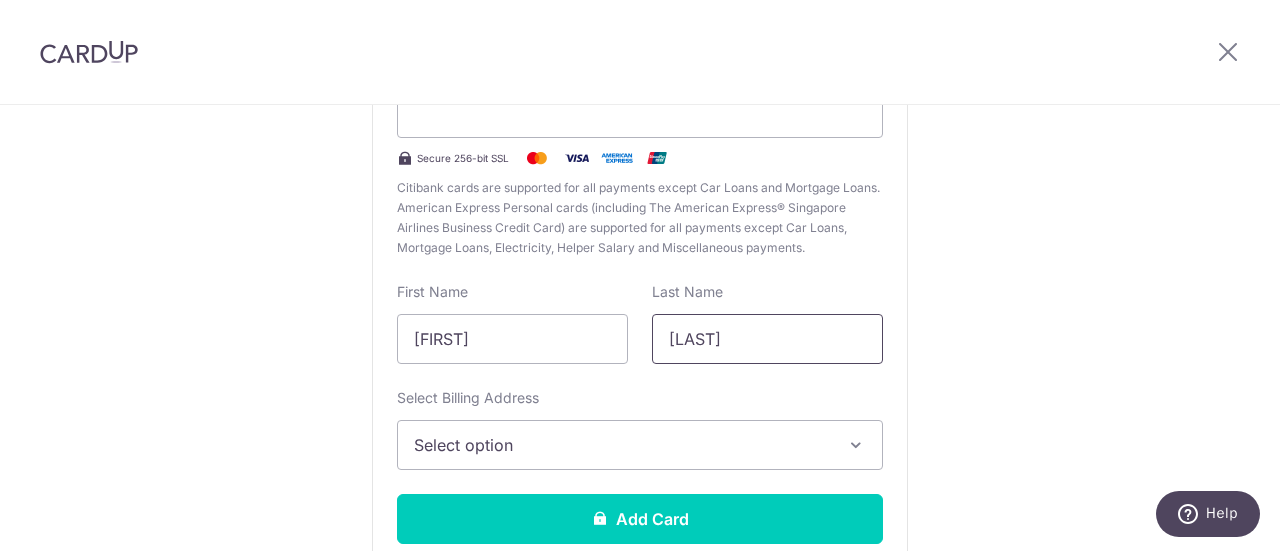 type on "Toh" 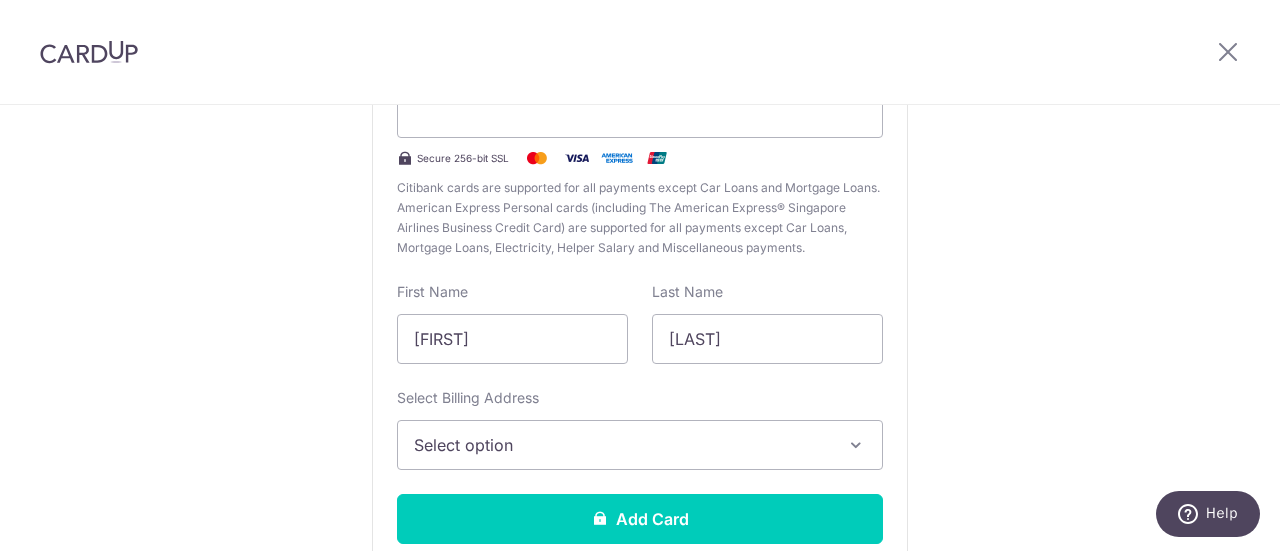 click on "Select option" at bounding box center [640, 445] 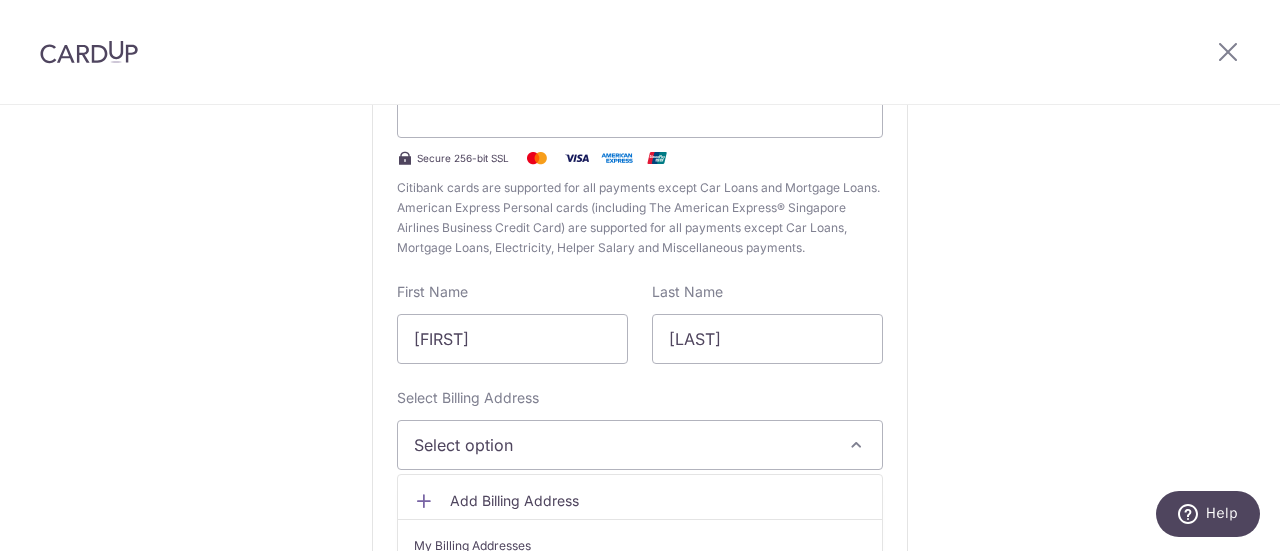 scroll, scrollTop: 391, scrollLeft: 0, axis: vertical 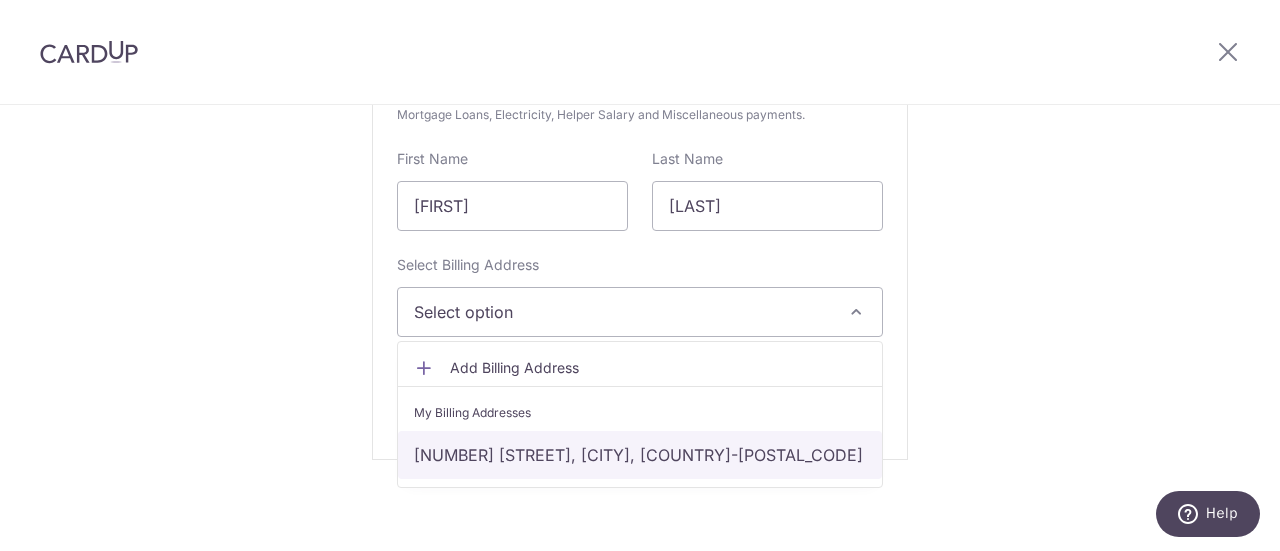 click on "55 SELECTAR GREEN WALK, Singapore, Singapore-805230" at bounding box center (640, 455) 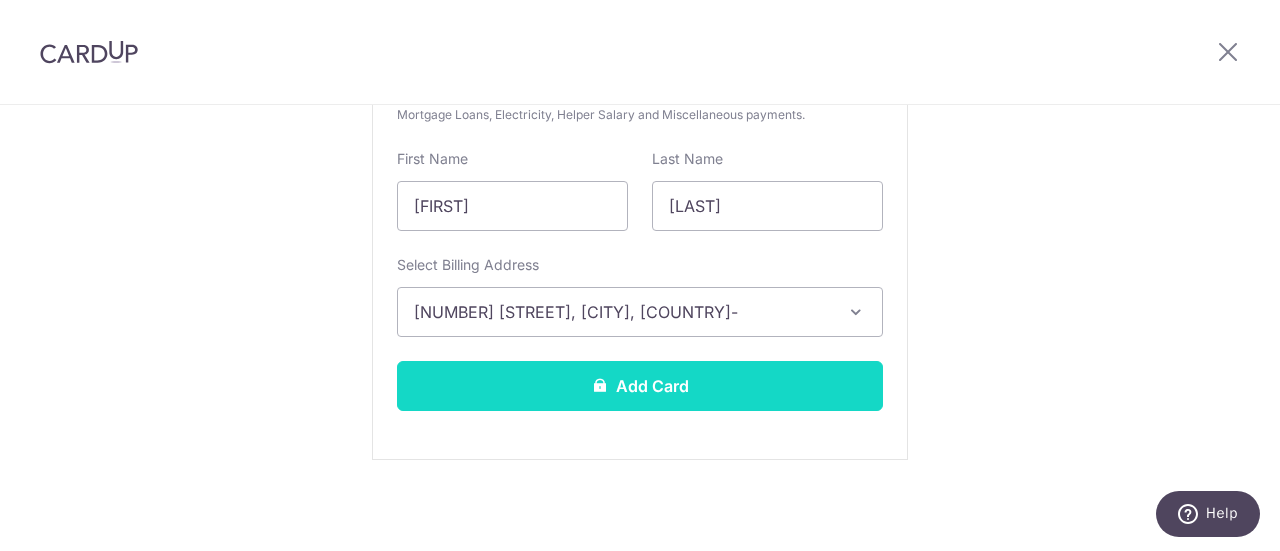 click on "Add Card" at bounding box center (640, 386) 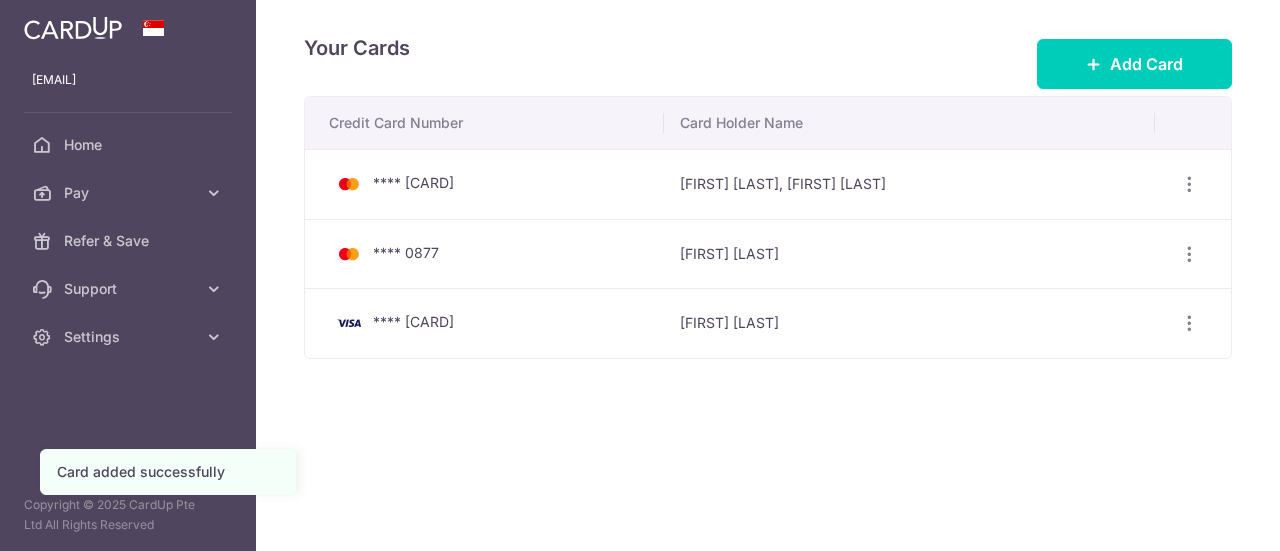scroll, scrollTop: 0, scrollLeft: 0, axis: both 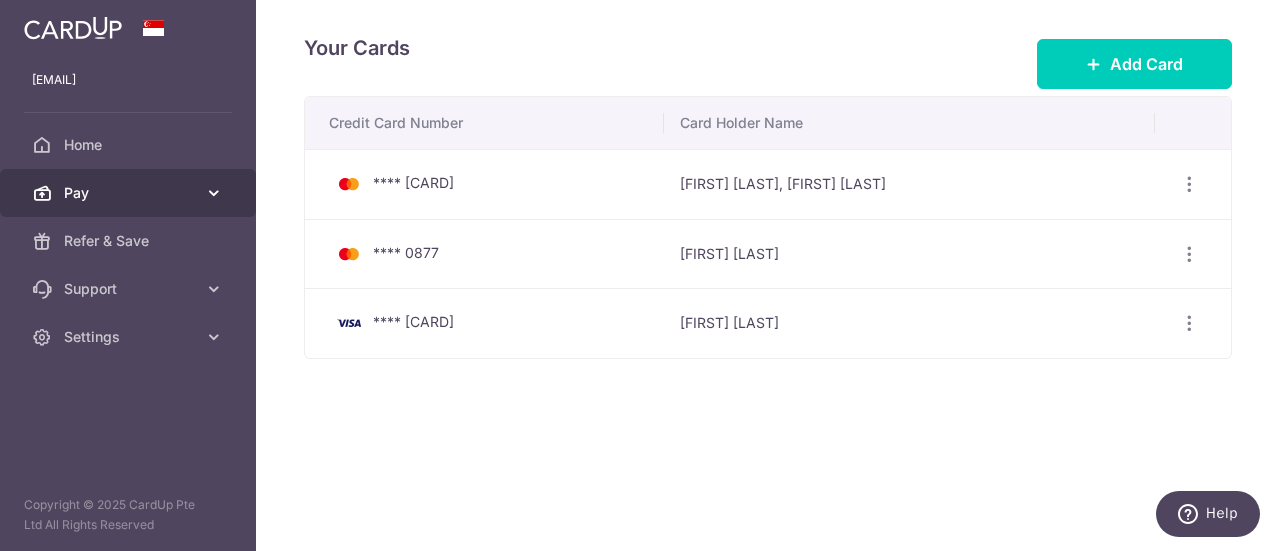 click on "Pay" at bounding box center [130, 193] 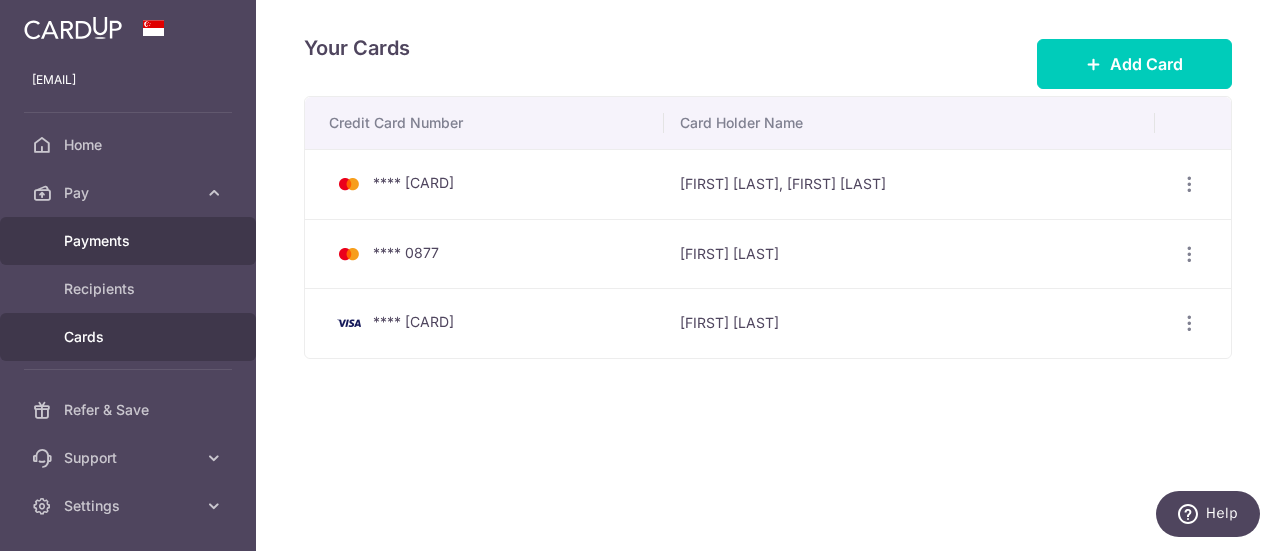 click on "Payments" at bounding box center [130, 241] 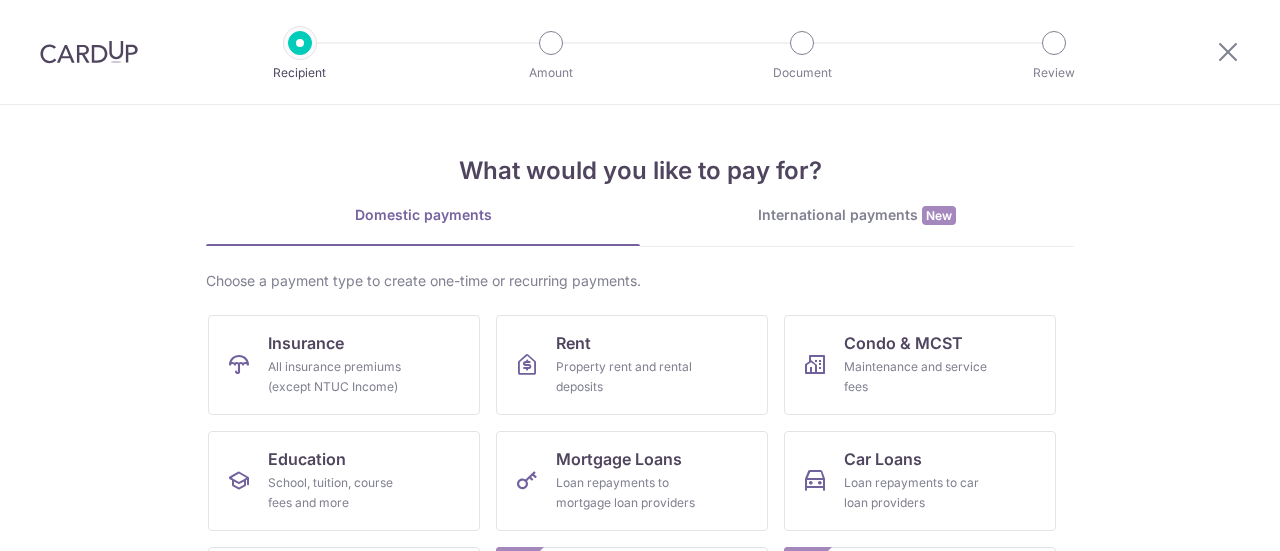 scroll, scrollTop: 0, scrollLeft: 0, axis: both 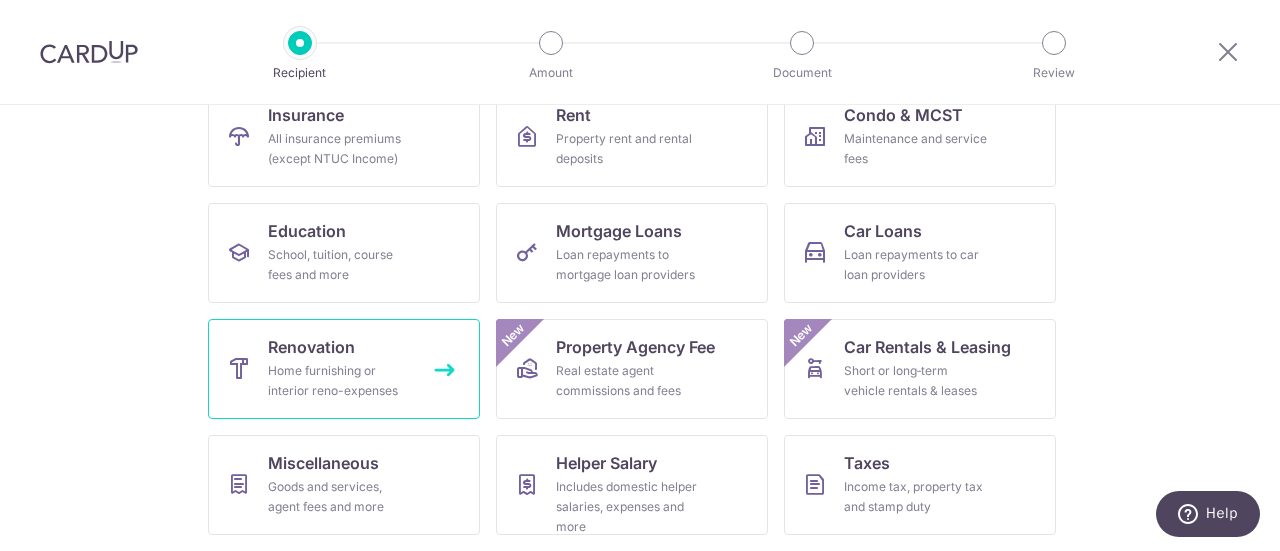 click on "Renovation" at bounding box center [311, 347] 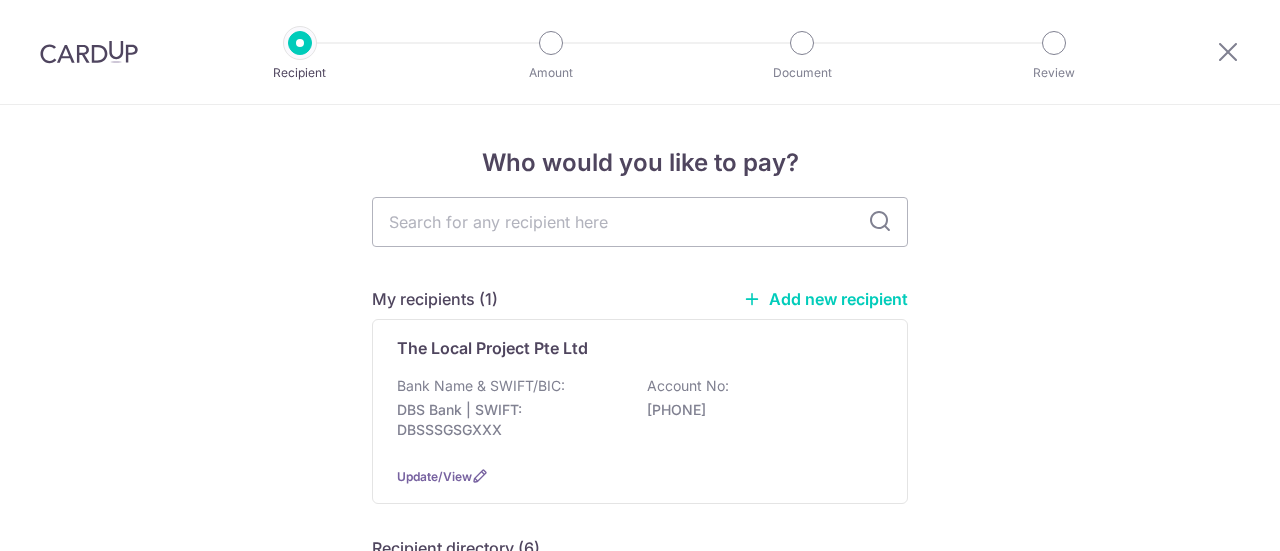 scroll, scrollTop: 0, scrollLeft: 0, axis: both 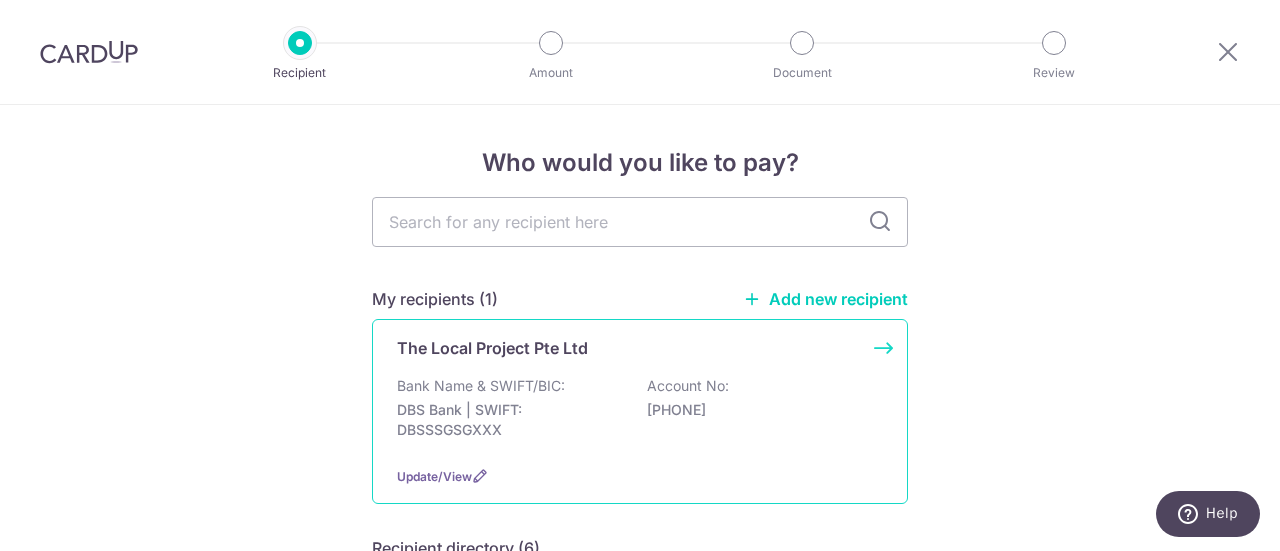 click on "Bank Name & SWIFT/BIC:" at bounding box center (481, 386) 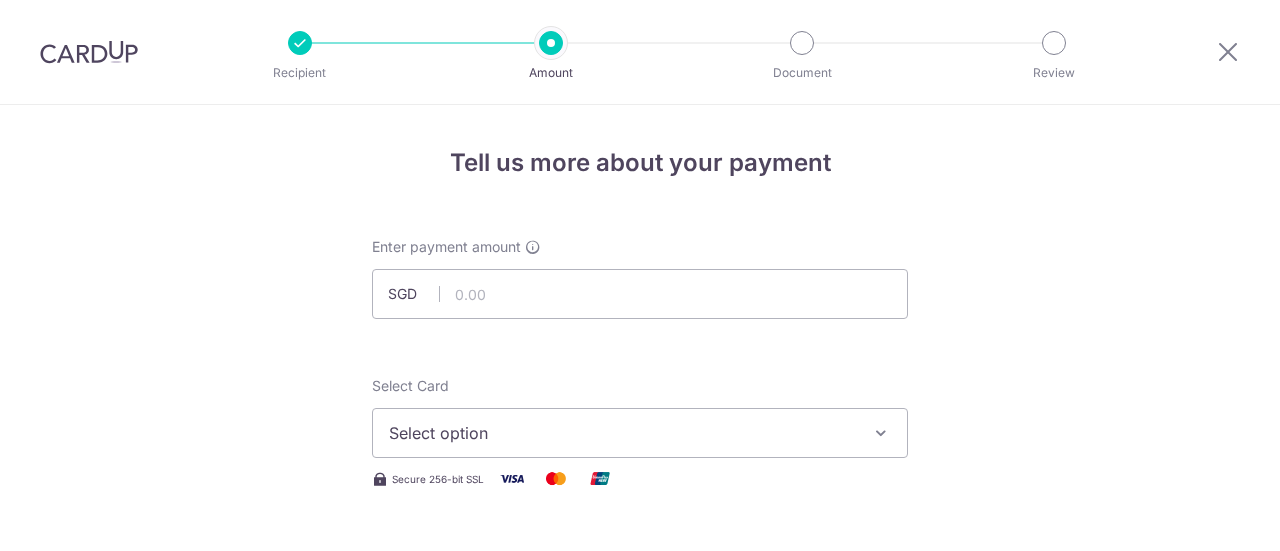 scroll, scrollTop: 0, scrollLeft: 0, axis: both 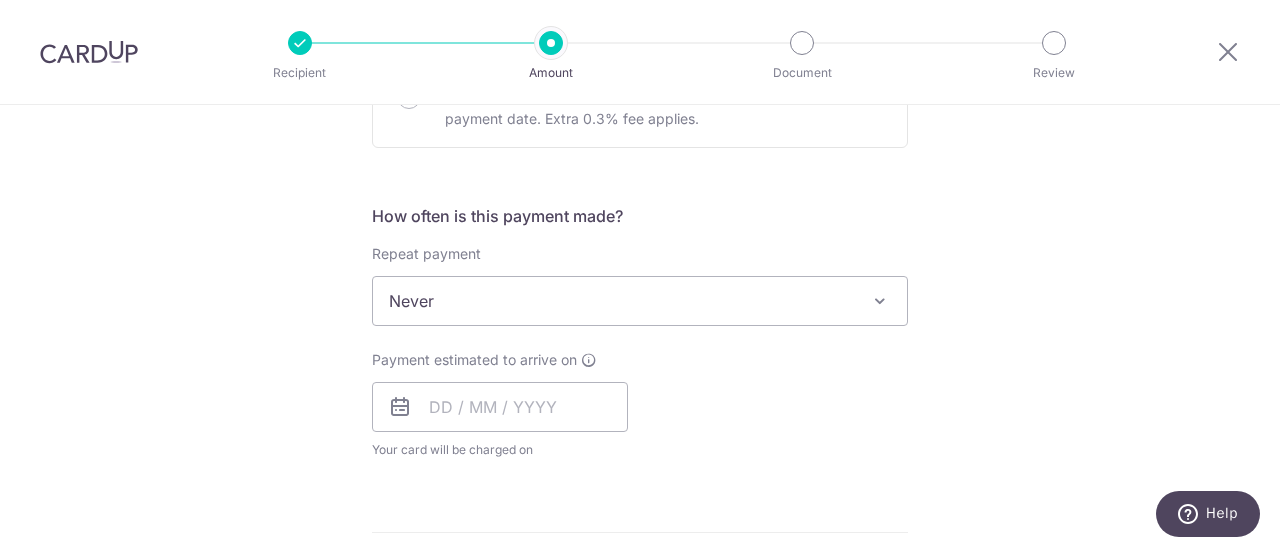 click on "Never" at bounding box center [640, 301] 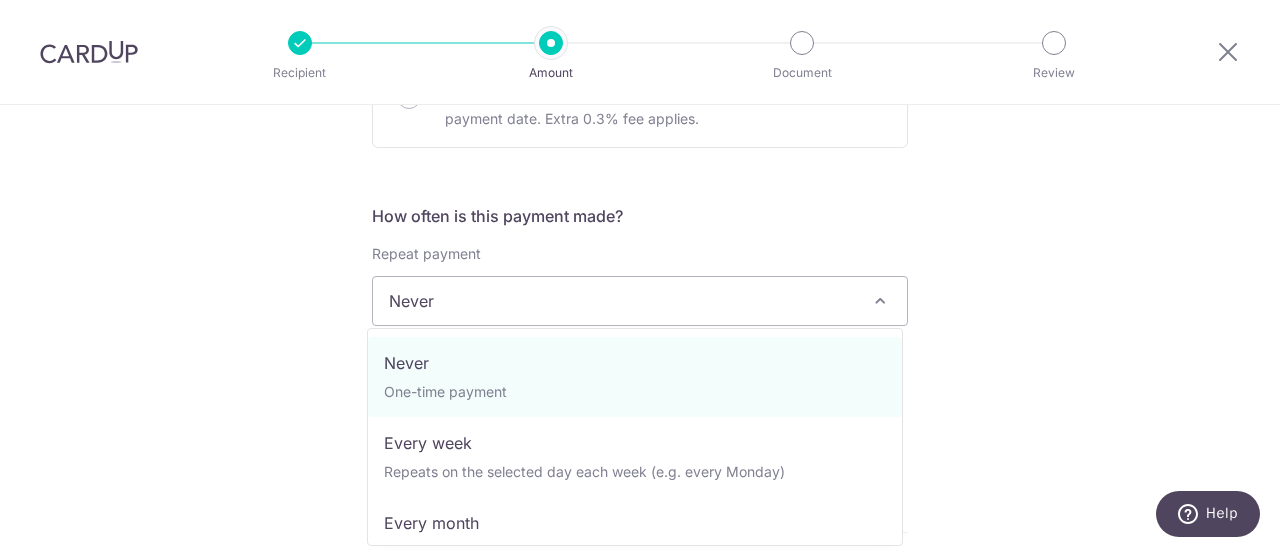 scroll, scrollTop: 675, scrollLeft: 0, axis: vertical 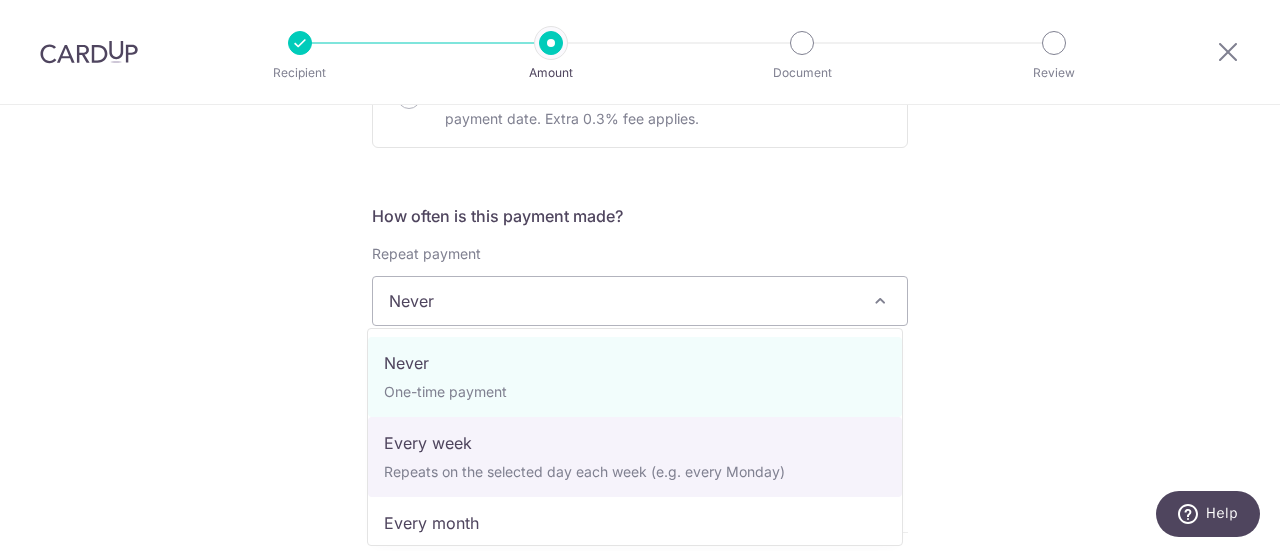 select on "2" 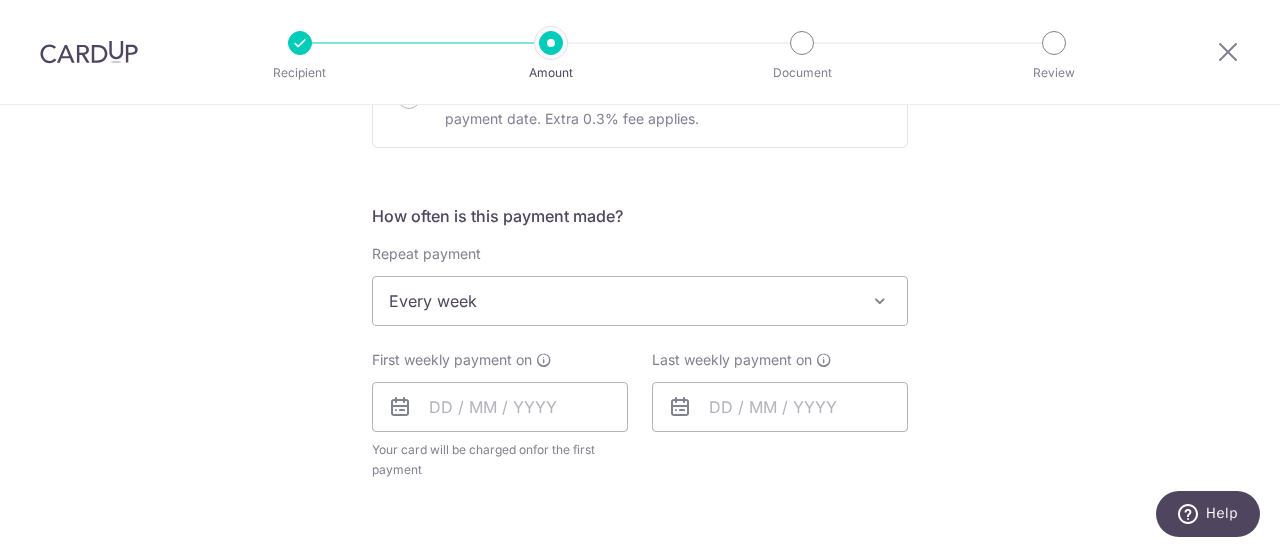 scroll, scrollTop: 789, scrollLeft: 0, axis: vertical 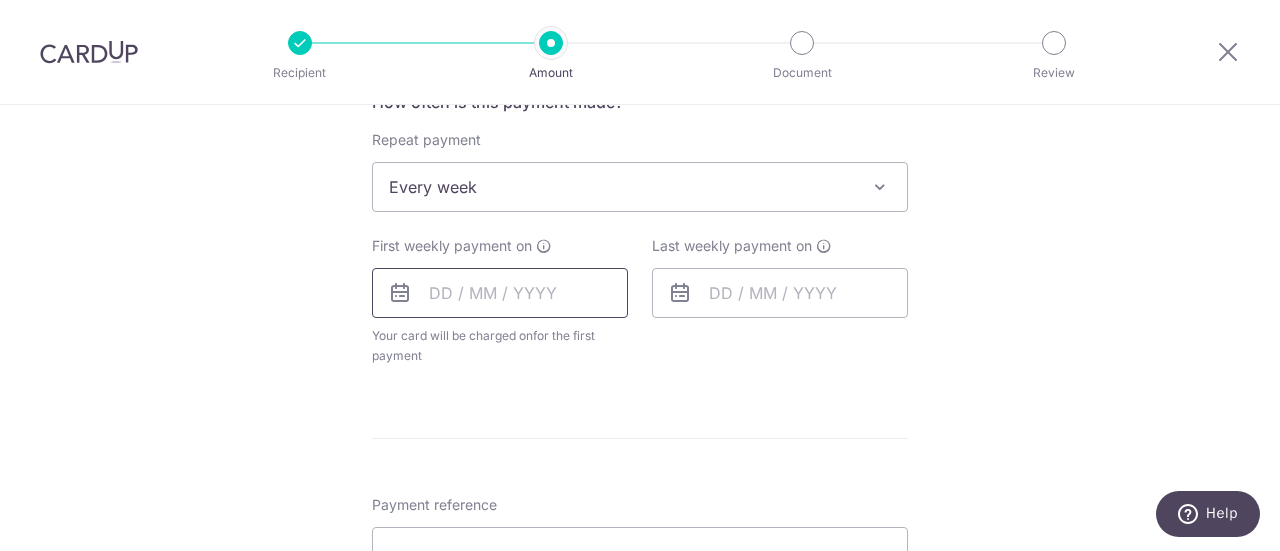 click at bounding box center [500, 293] 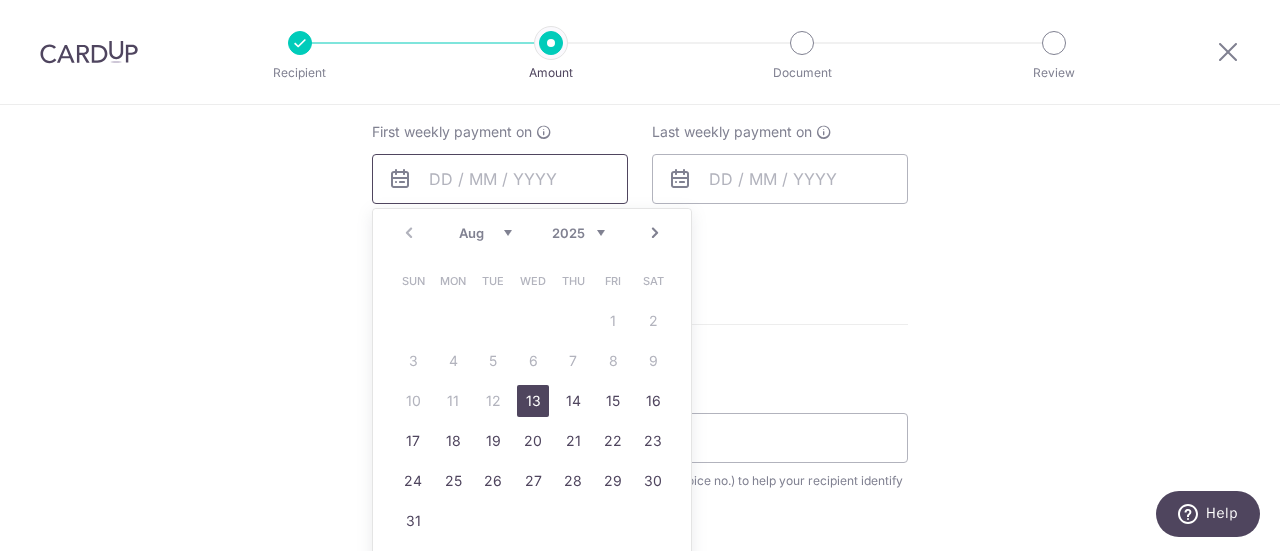scroll, scrollTop: 920, scrollLeft: 0, axis: vertical 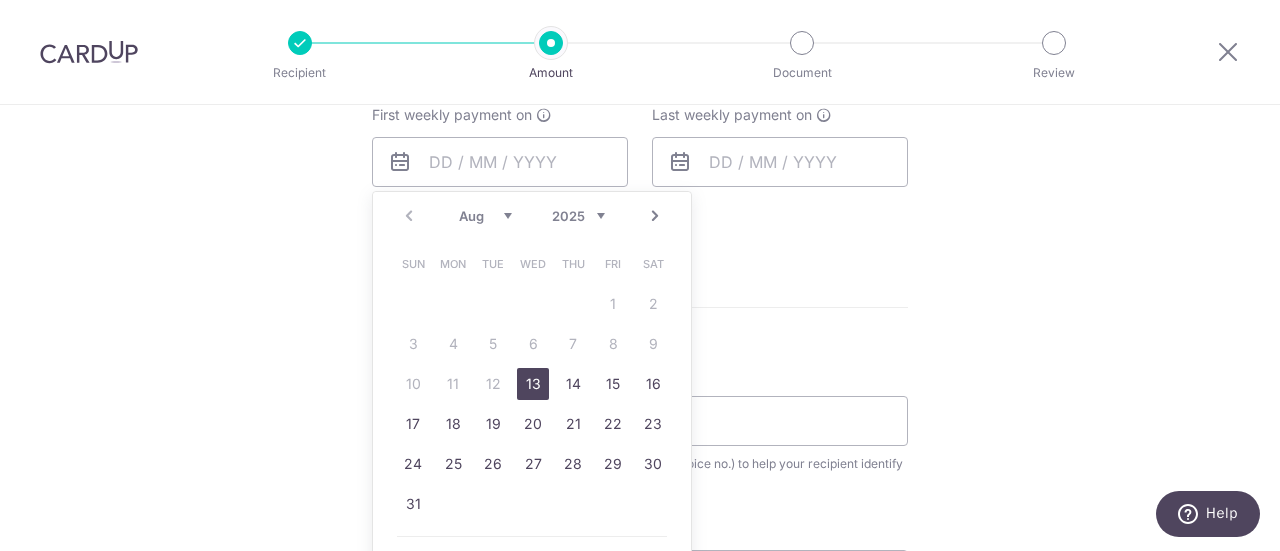 click on "13" at bounding box center [533, 384] 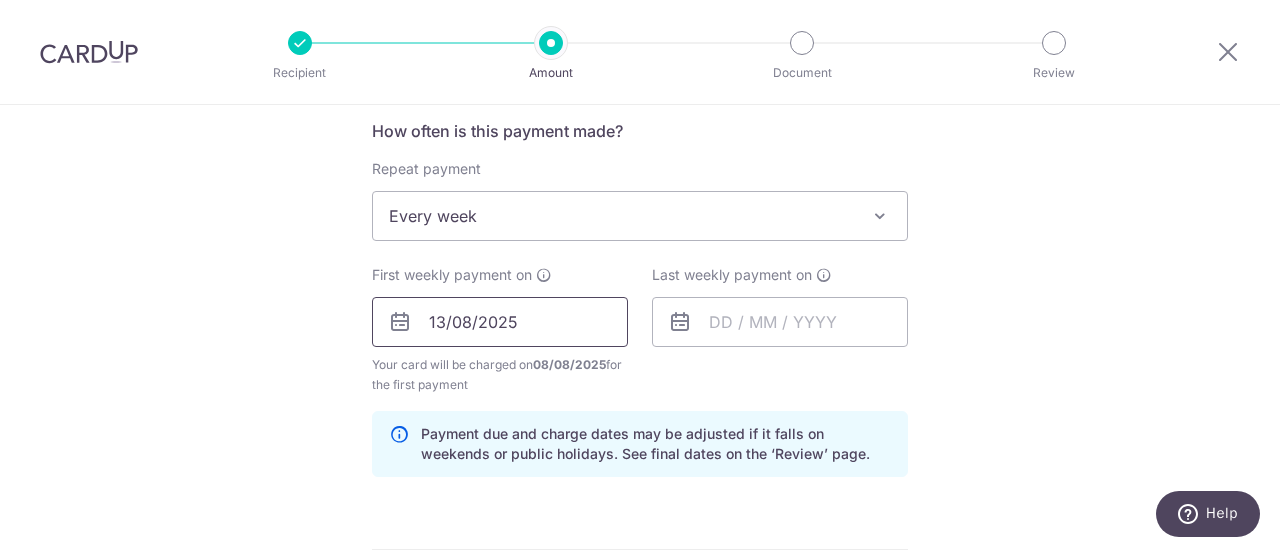 scroll, scrollTop: 761, scrollLeft: 0, axis: vertical 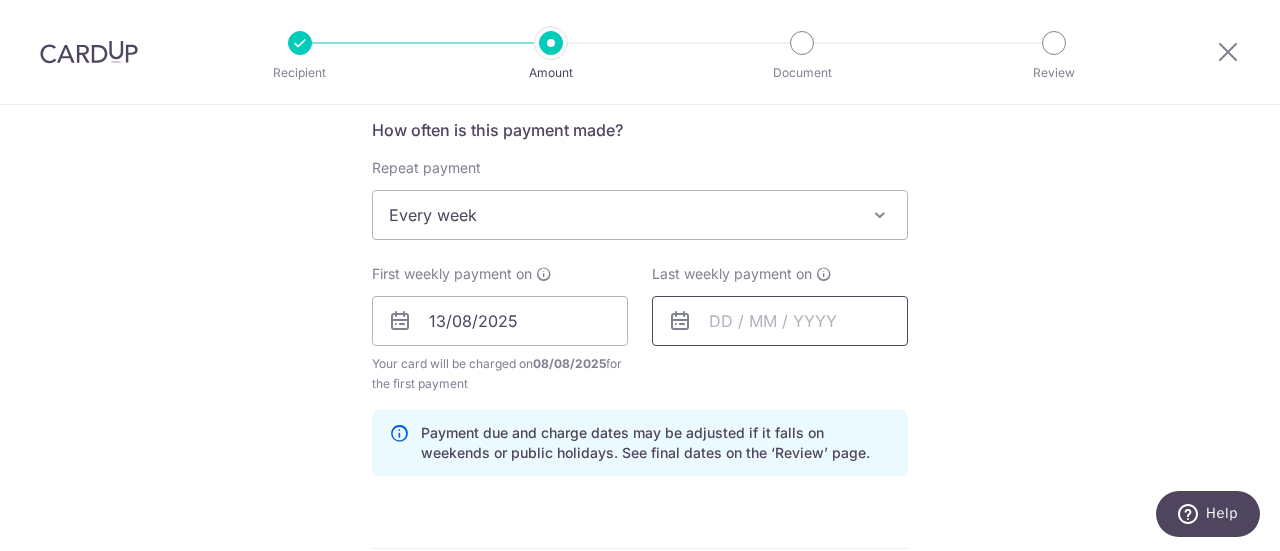 click at bounding box center (780, 321) 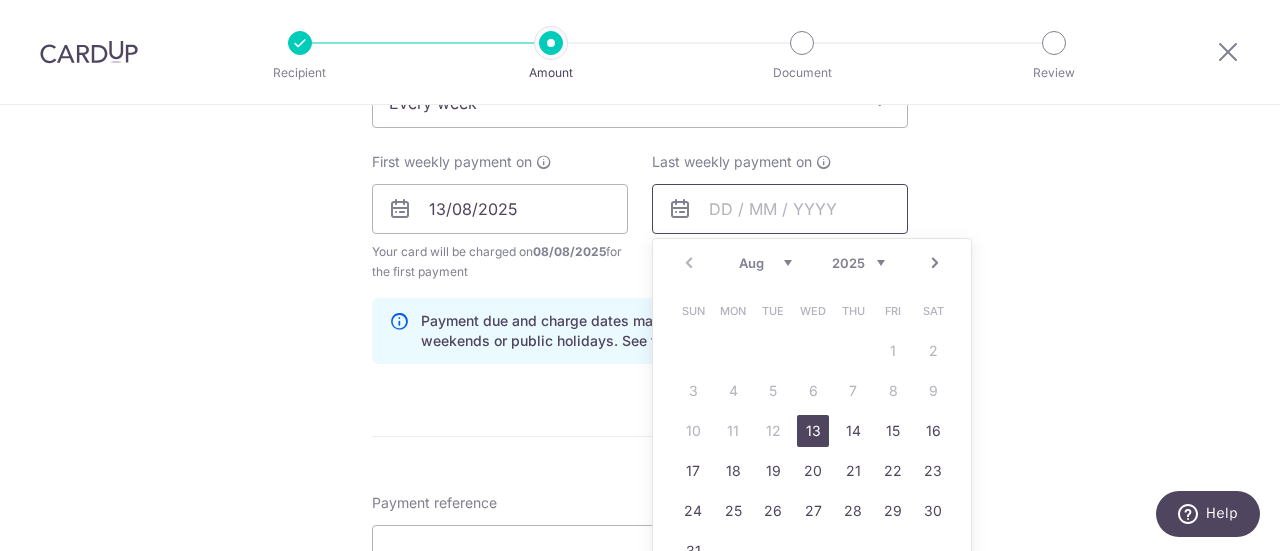 scroll, scrollTop: 889, scrollLeft: 0, axis: vertical 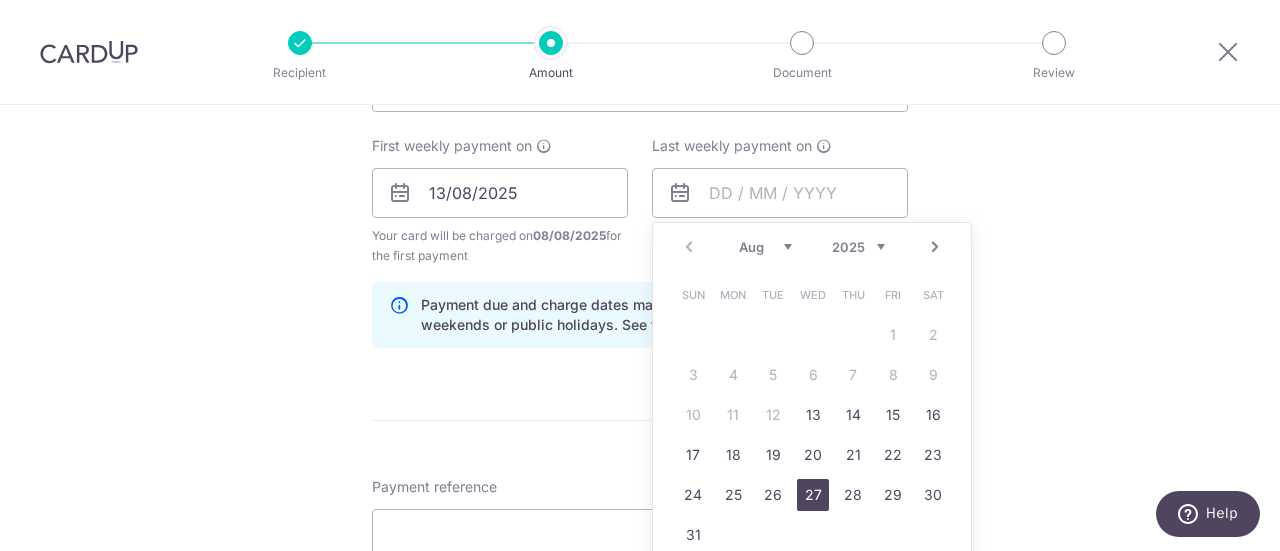 click on "27" at bounding box center (813, 495) 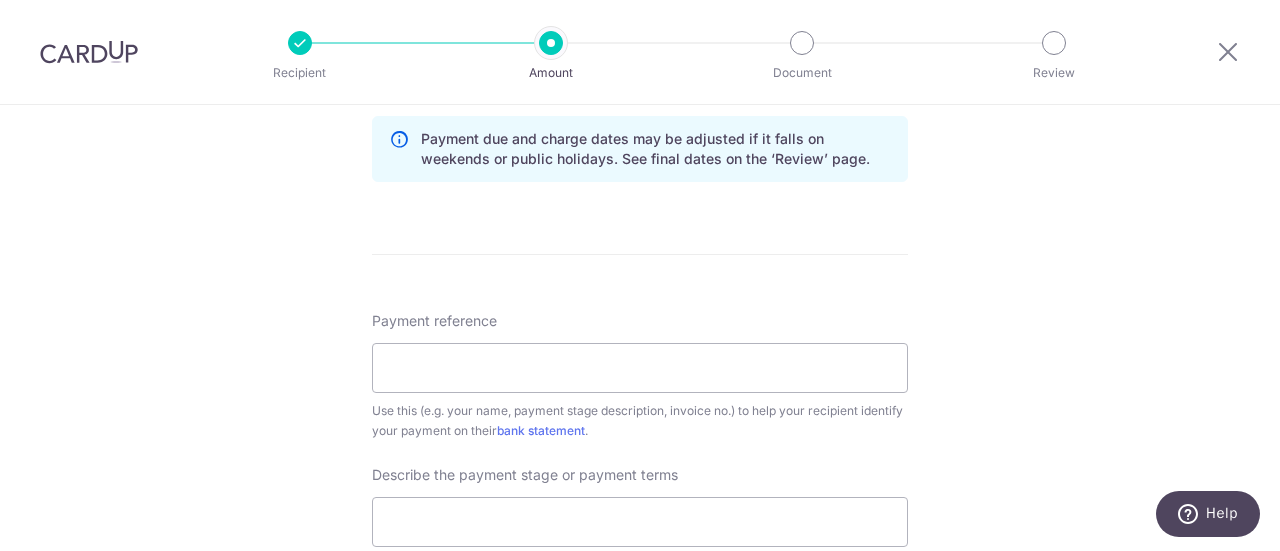 scroll, scrollTop: 1097, scrollLeft: 0, axis: vertical 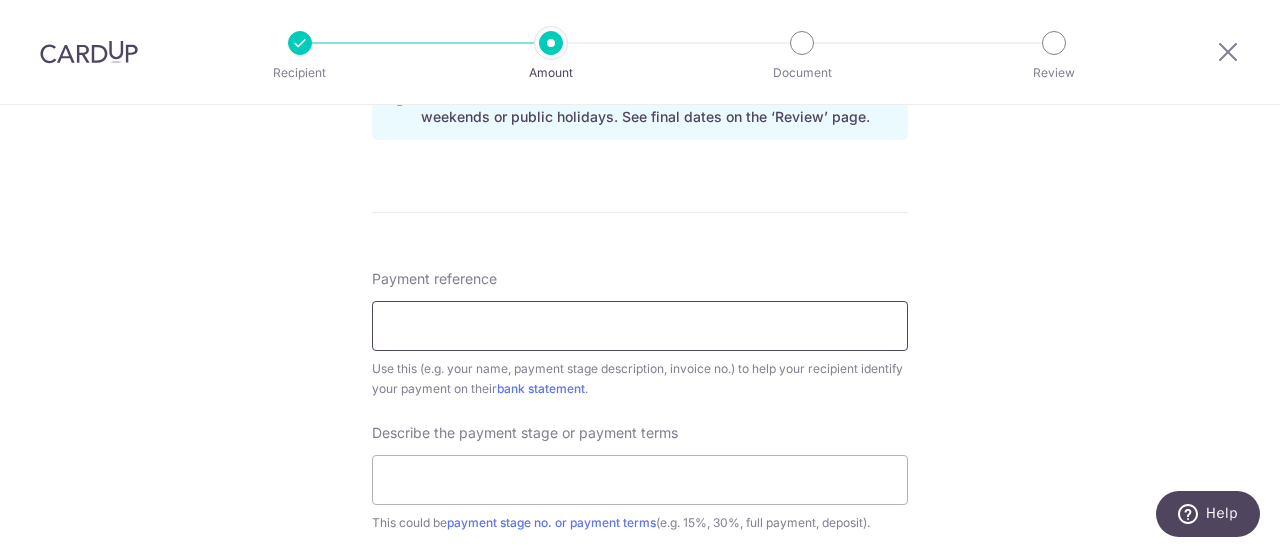 click on "Payment reference" at bounding box center (640, 326) 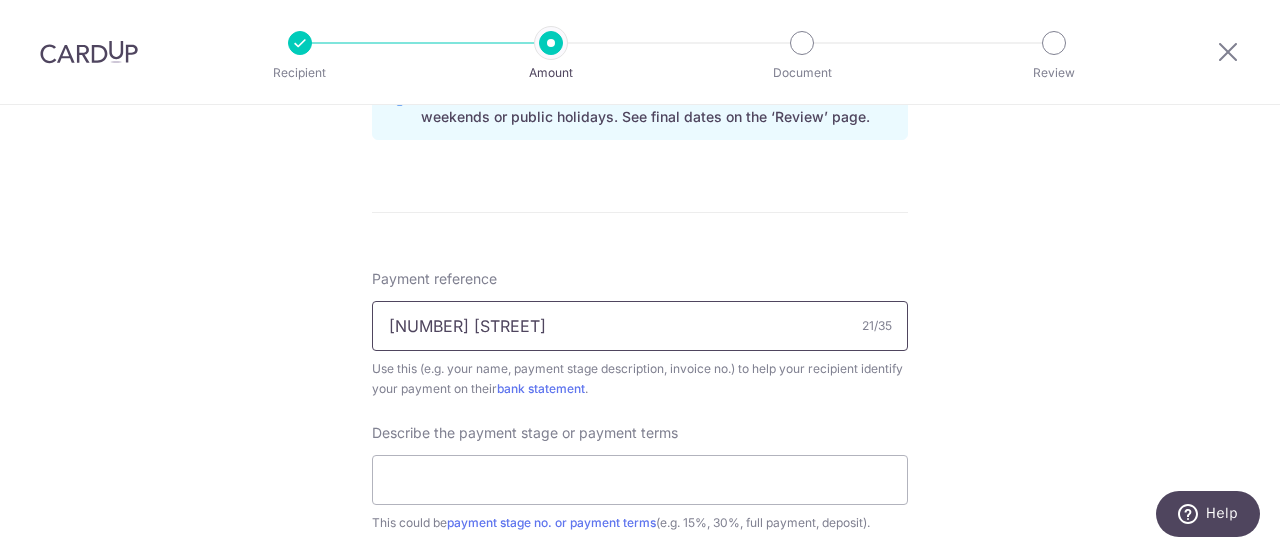 scroll, scrollTop: 1181, scrollLeft: 0, axis: vertical 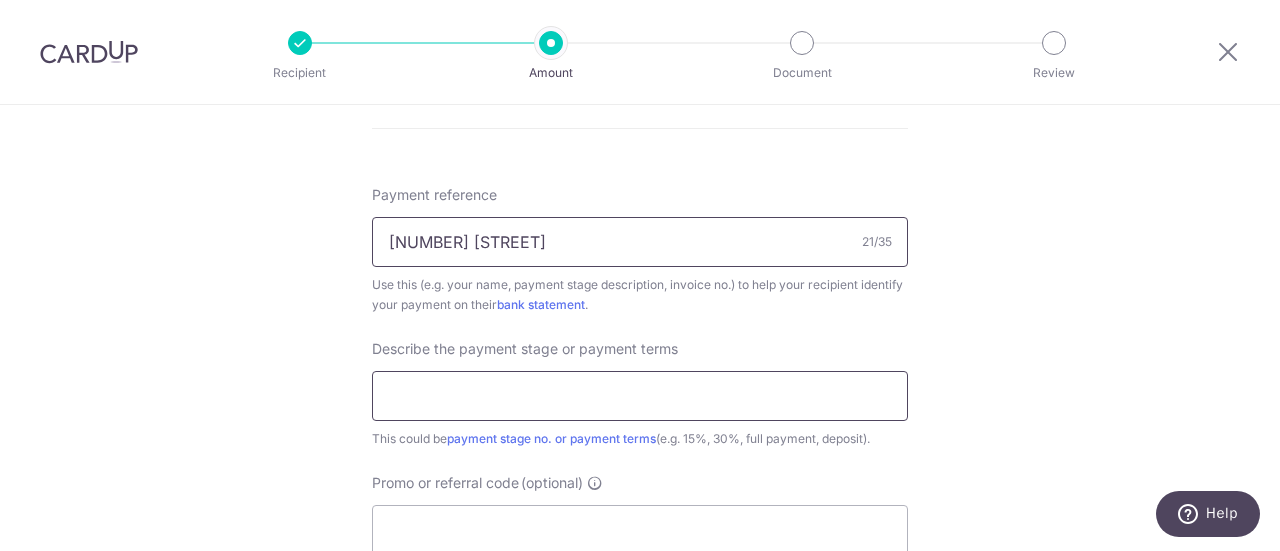 type on "[NUMBER] [STREET]" 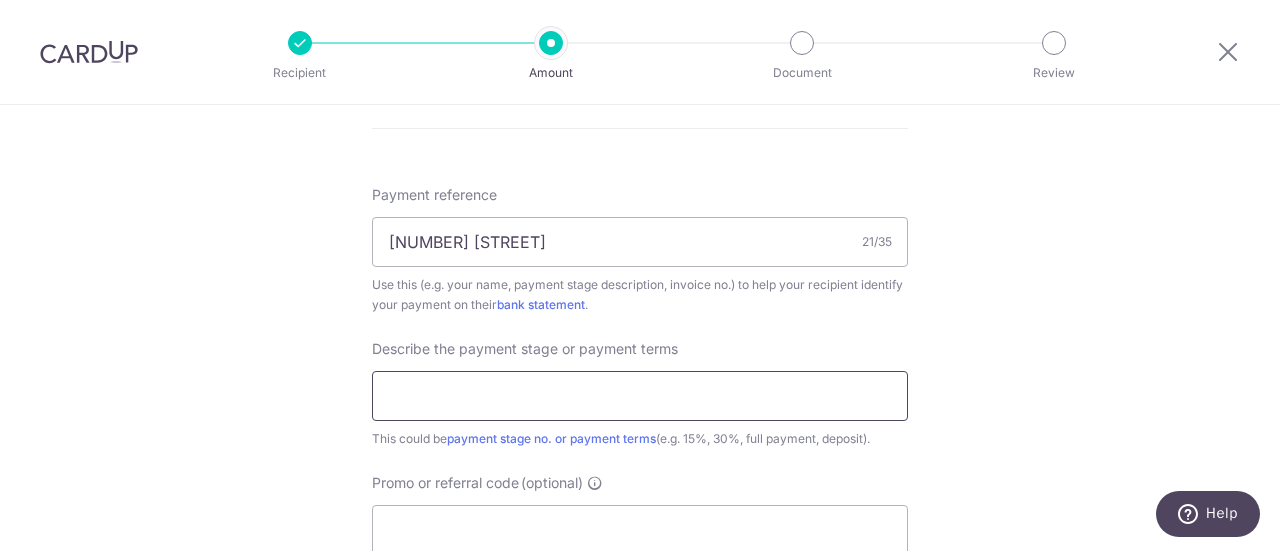 click at bounding box center [640, 396] 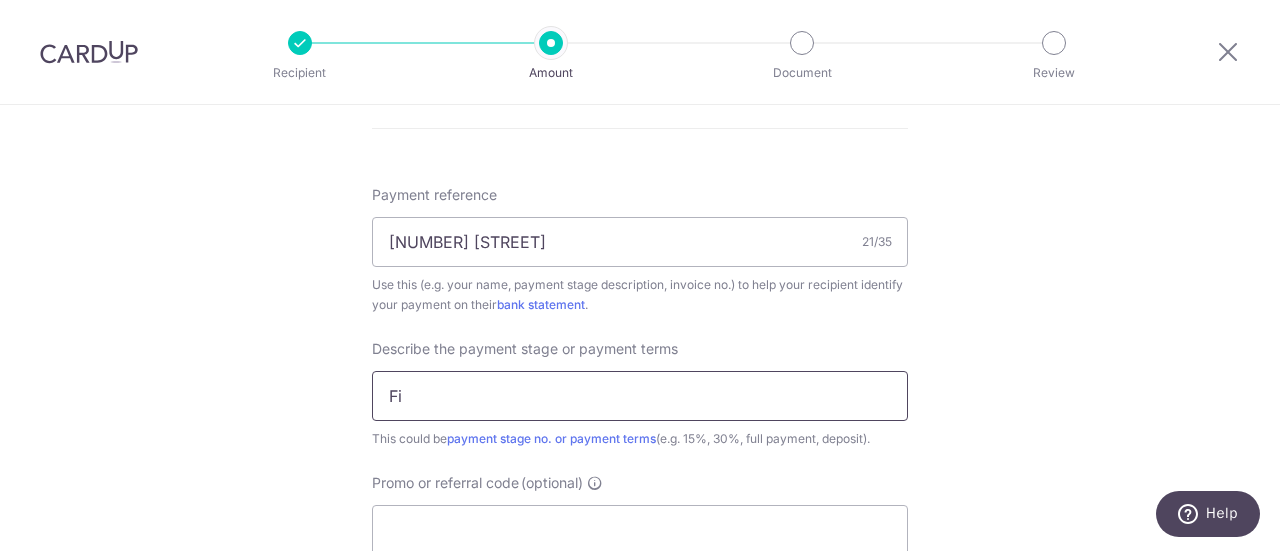 type on "F" 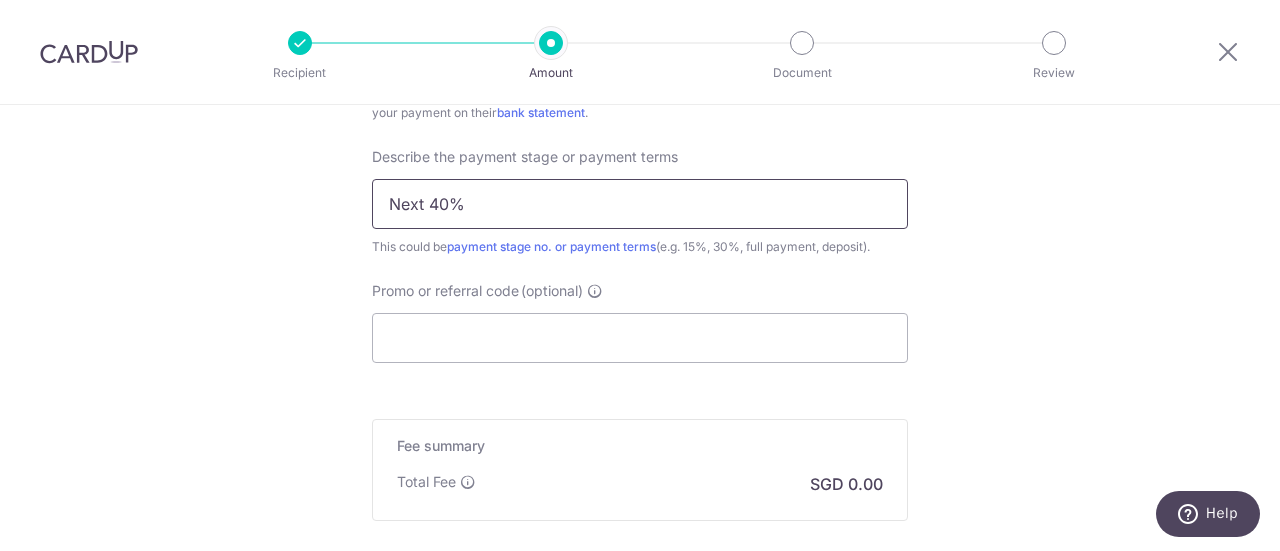 scroll, scrollTop: 1378, scrollLeft: 0, axis: vertical 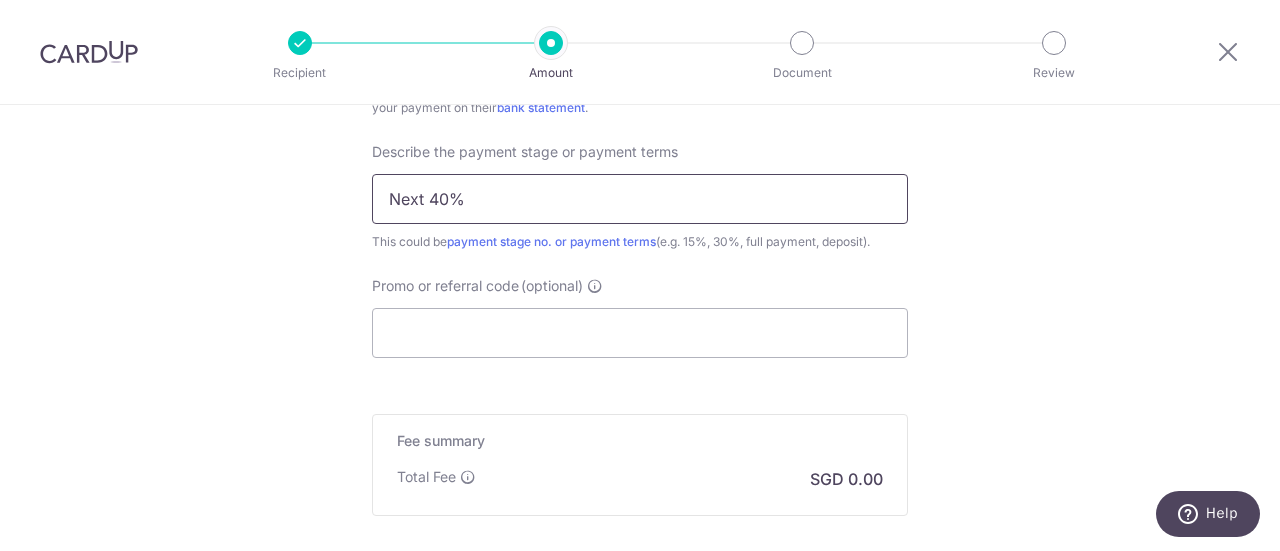 type on "Next 40%" 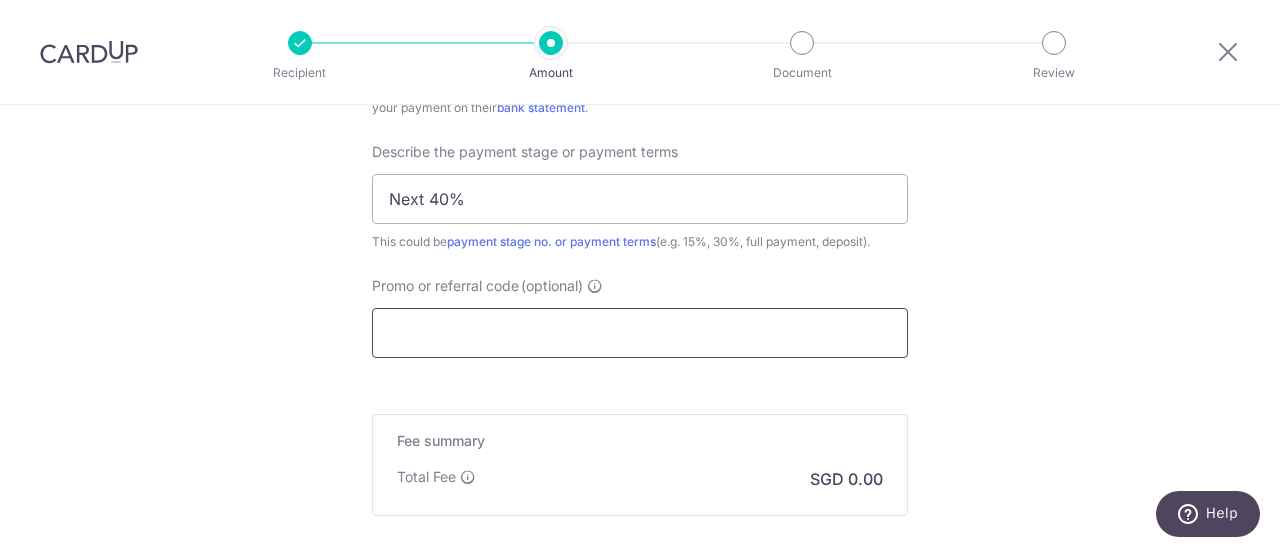 click on "Promo or referral code
(optional)" at bounding box center [640, 333] 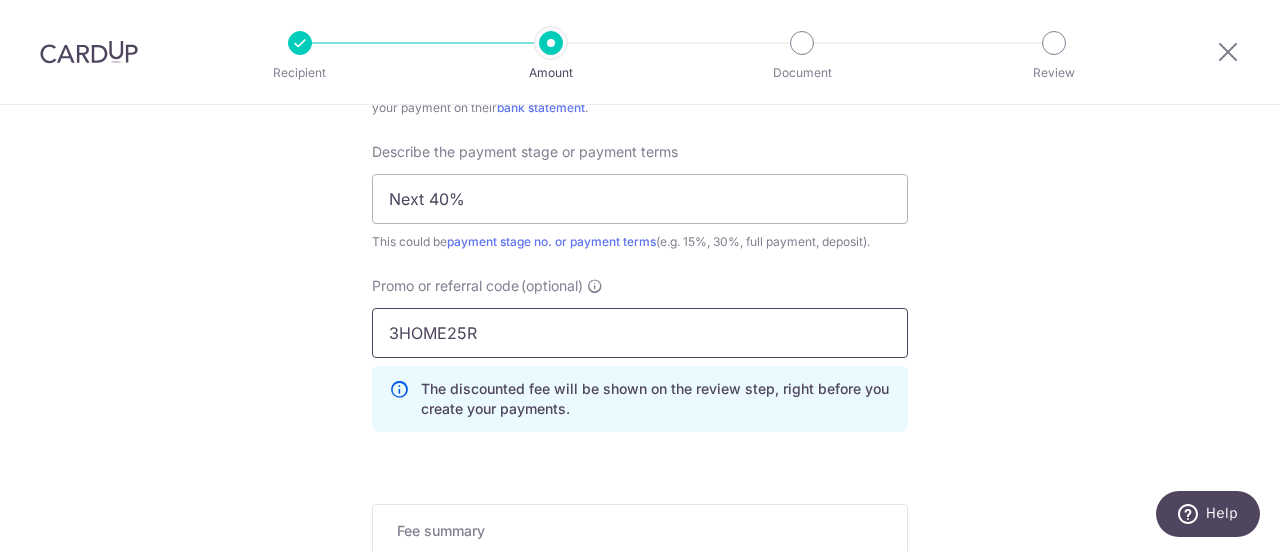 type on "3HOME25R" 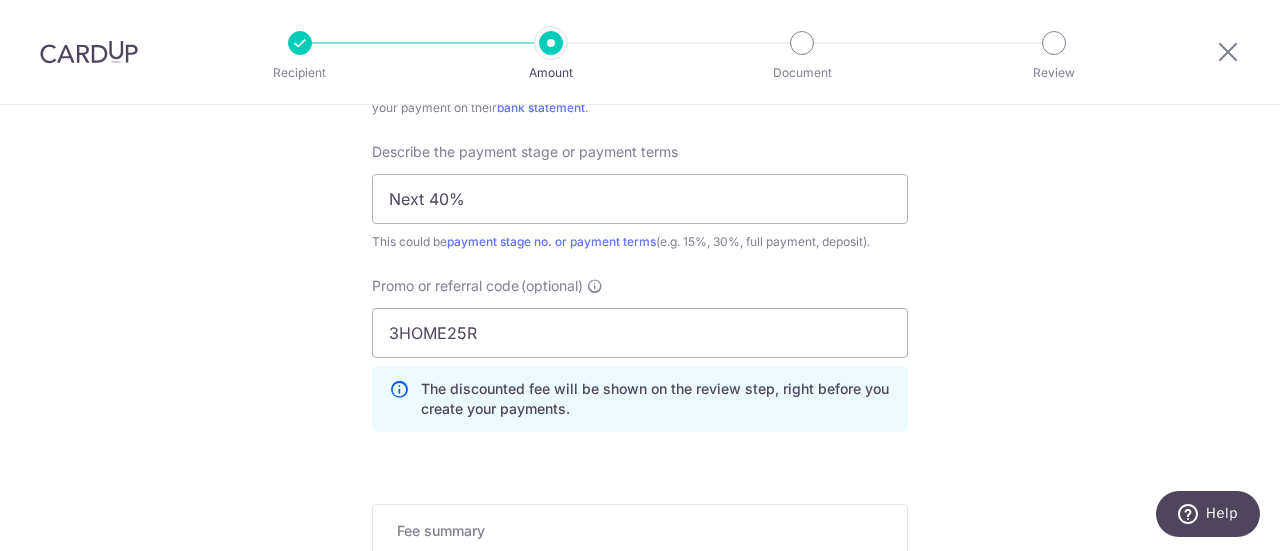 click on "Tell us more about your payment
Enter payment amount
SGD
Select Card
Select option
Add credit card
Your Cards
**** 1393
**** 0877
**** 9799
Secure 256-bit SSL
Text
New card details
Card" at bounding box center (640, -206) 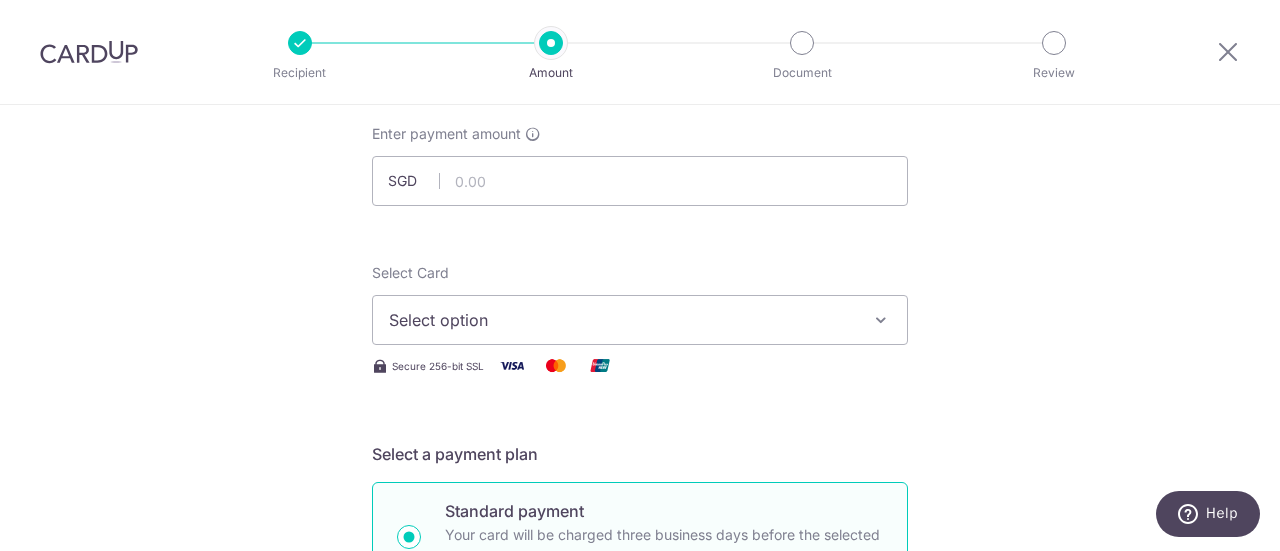 scroll, scrollTop: 0, scrollLeft: 0, axis: both 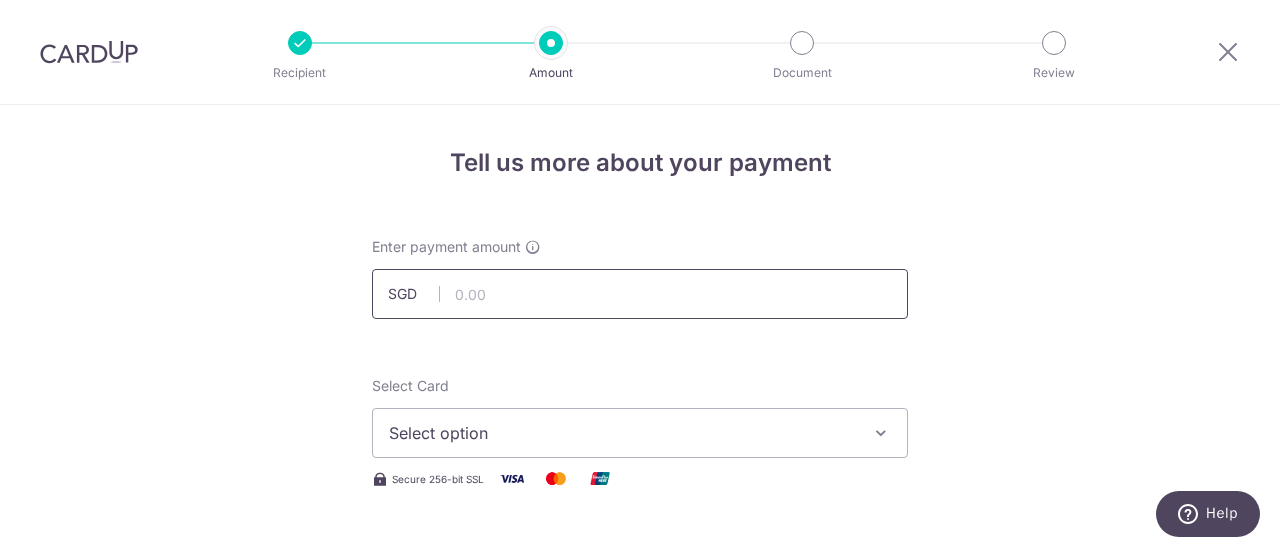 click at bounding box center [640, 294] 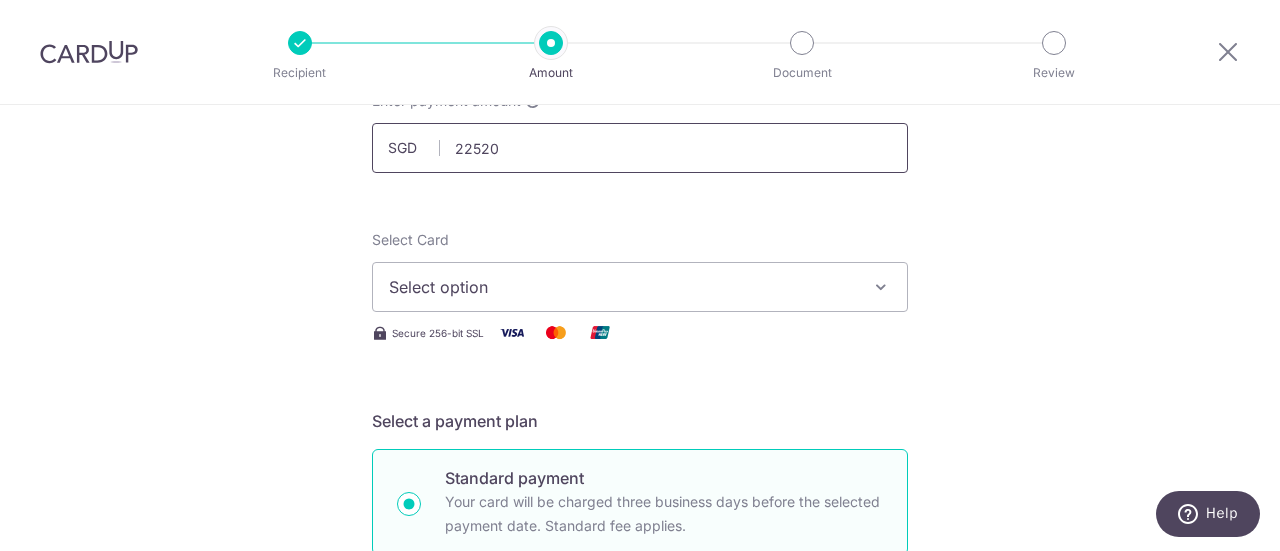 scroll, scrollTop: 150, scrollLeft: 0, axis: vertical 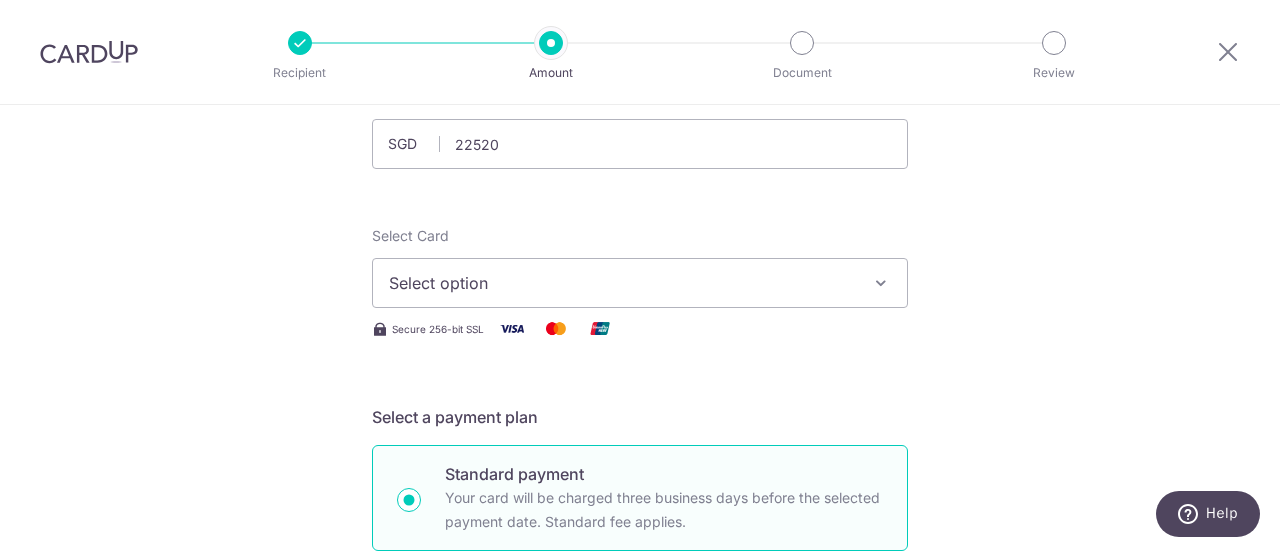 type on "22,520.00" 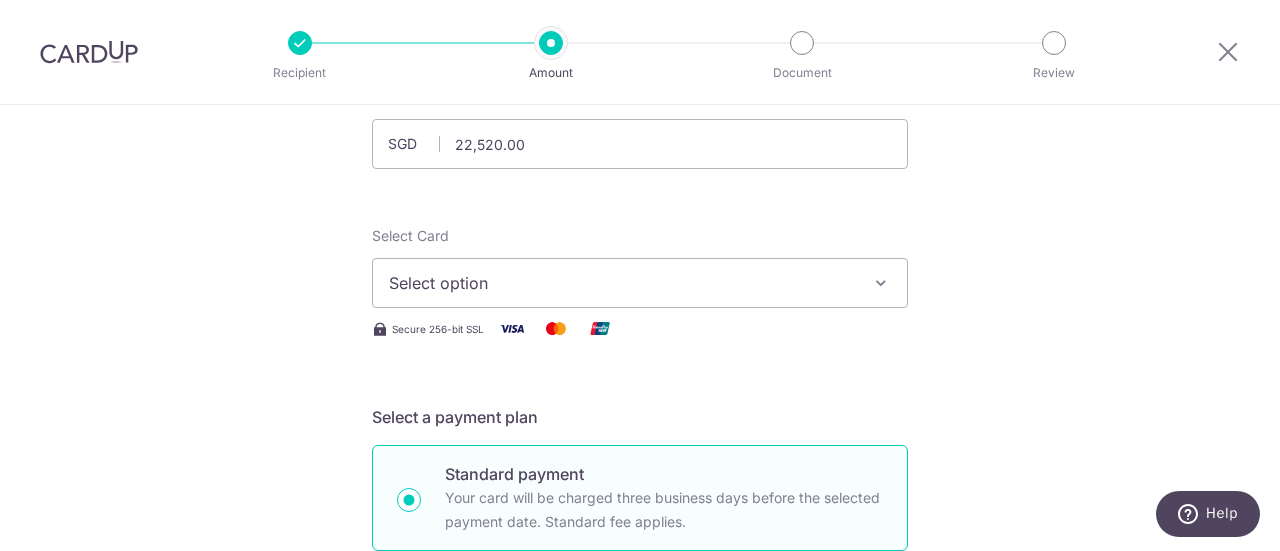click on "Select option" at bounding box center [622, 283] 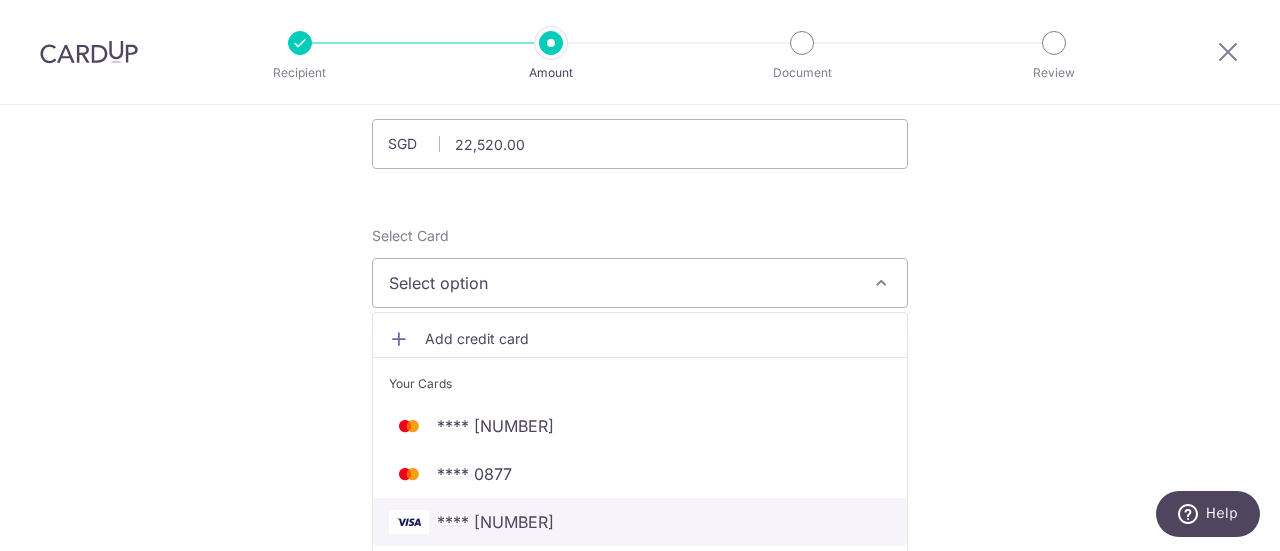 click on "**** [CC]" at bounding box center [640, 522] 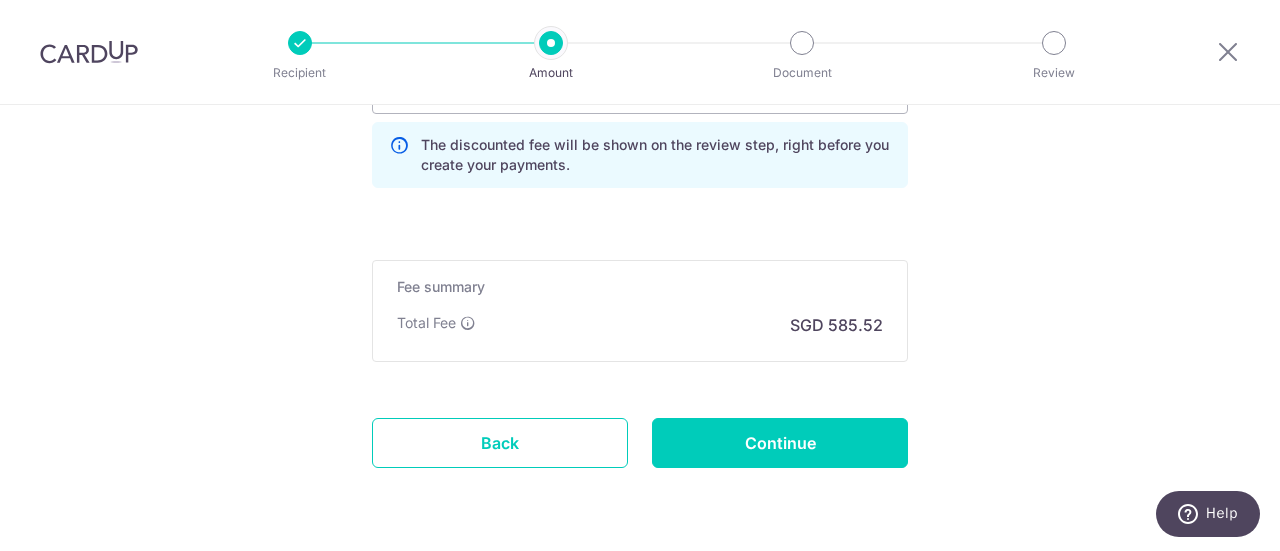 scroll, scrollTop: 1623, scrollLeft: 0, axis: vertical 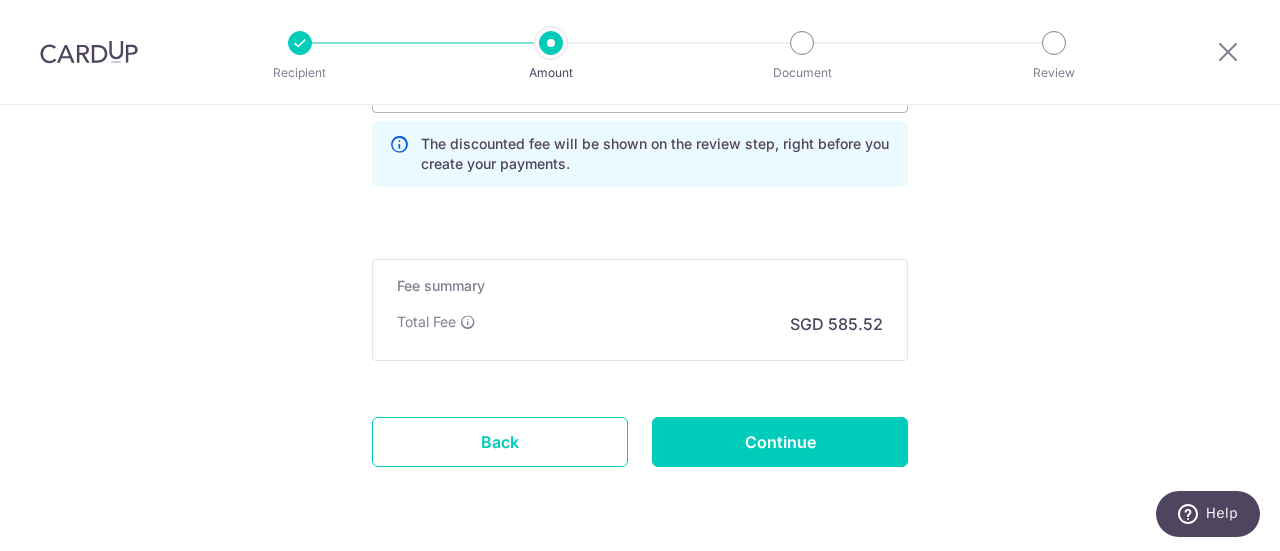 click on "Tell us more about your payment
Enter payment amount
SGD
22,520.00
22520.00
Select Card
**** 9799
Add credit card
Your Cards
**** 1393
**** 0877
**** 9799
Secure 256-bit SSL
Text
New card details
Card" at bounding box center (640, -451) 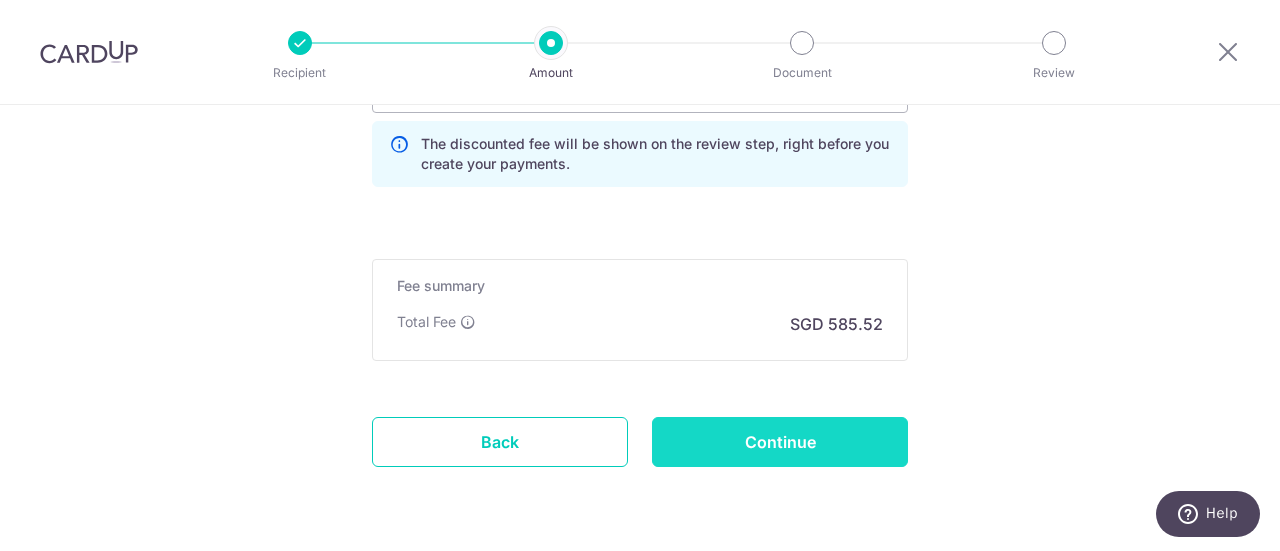 click on "Continue" at bounding box center (780, 442) 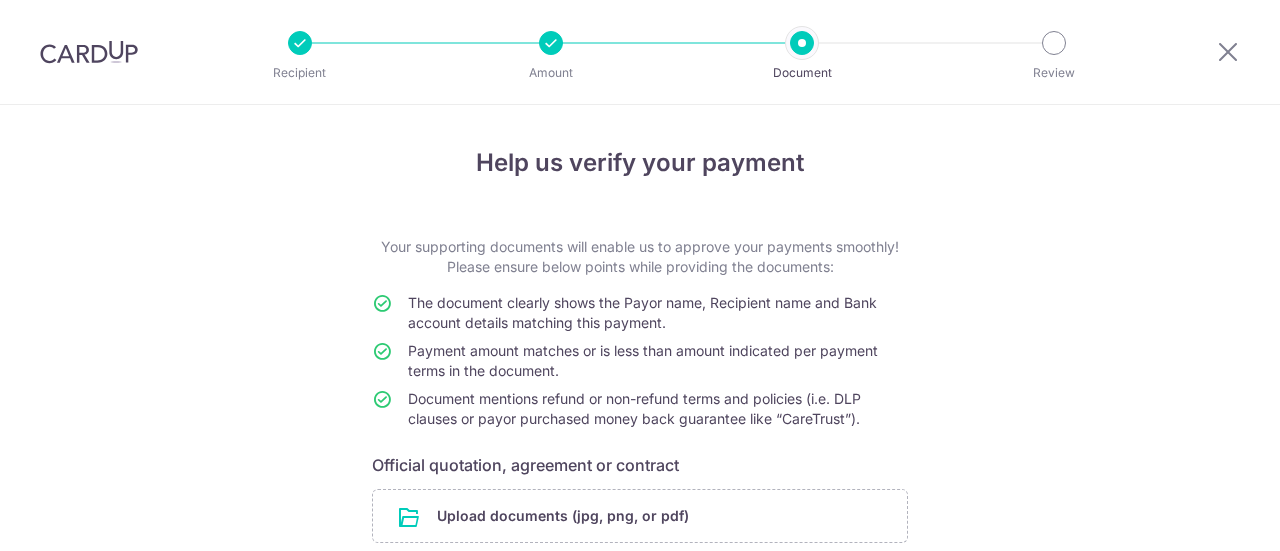 scroll, scrollTop: 0, scrollLeft: 0, axis: both 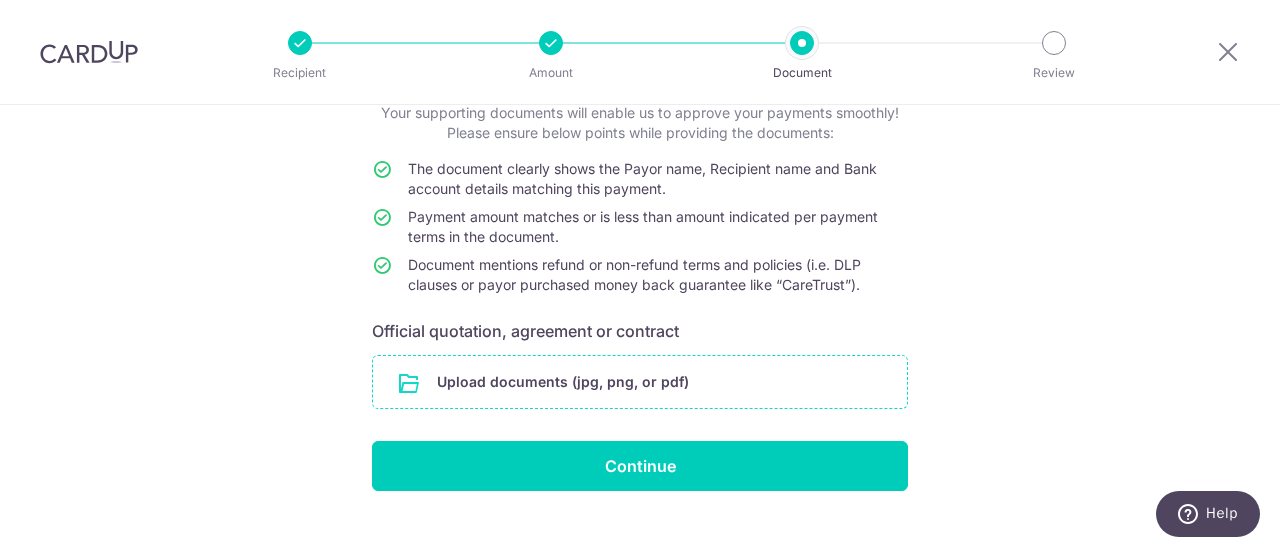 click at bounding box center (640, 382) 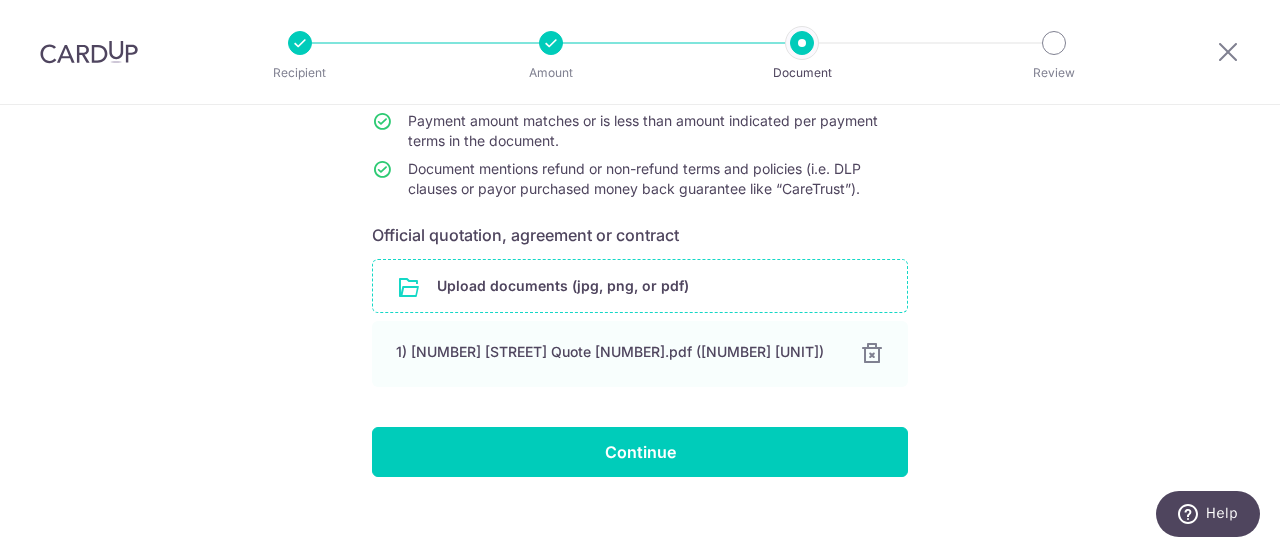scroll, scrollTop: 248, scrollLeft: 0, axis: vertical 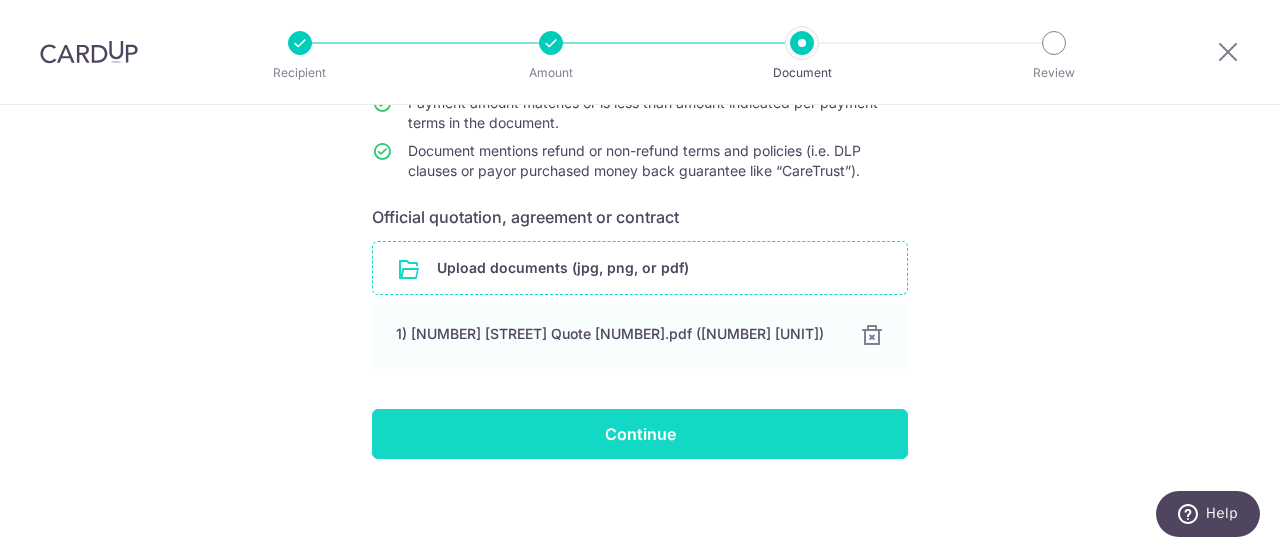 click on "Continue" at bounding box center [640, 434] 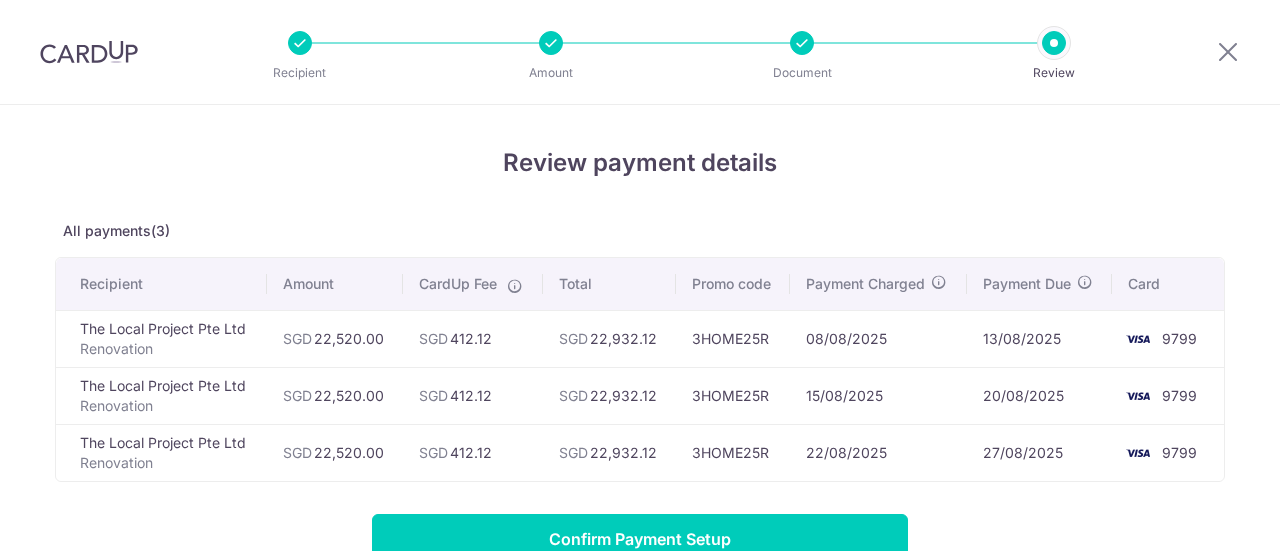 scroll, scrollTop: 0, scrollLeft: 0, axis: both 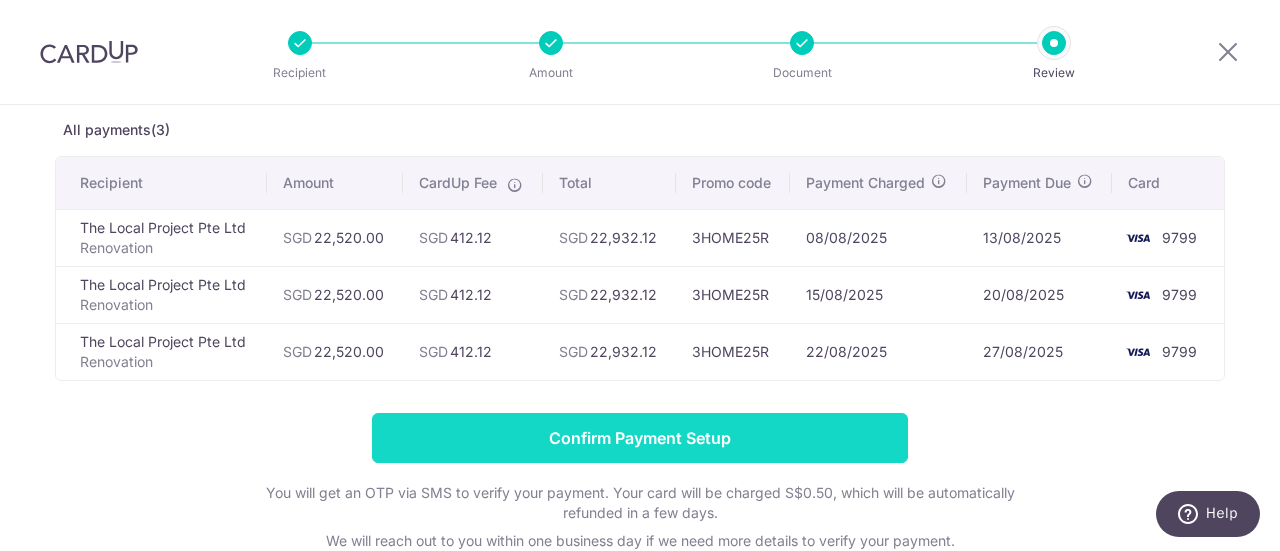 click on "Confirm Payment Setup" at bounding box center (640, 438) 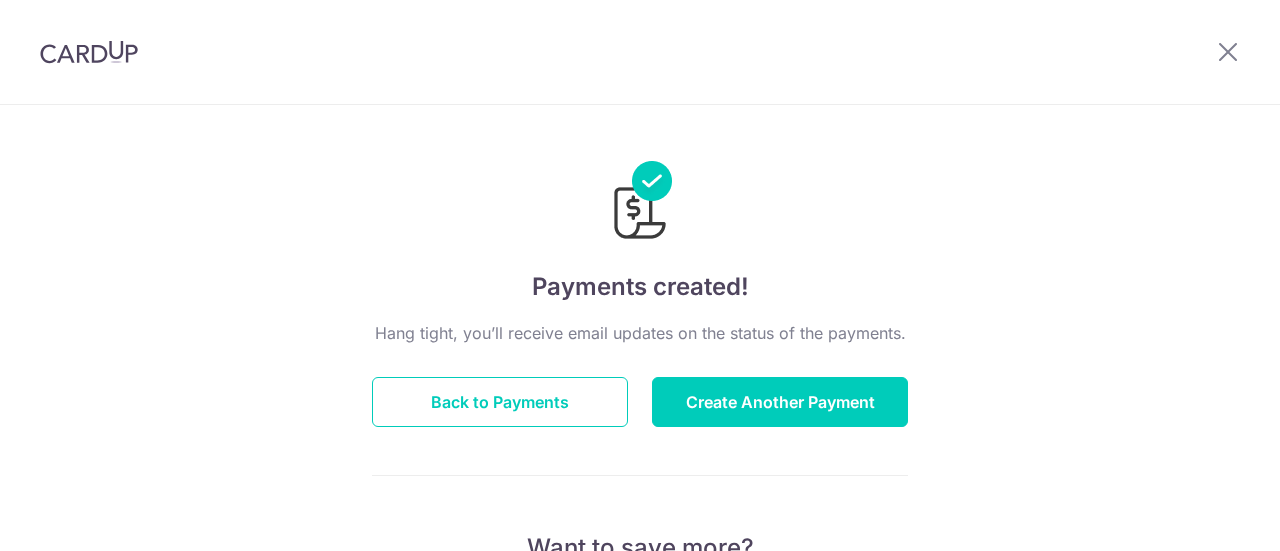 scroll, scrollTop: 0, scrollLeft: 0, axis: both 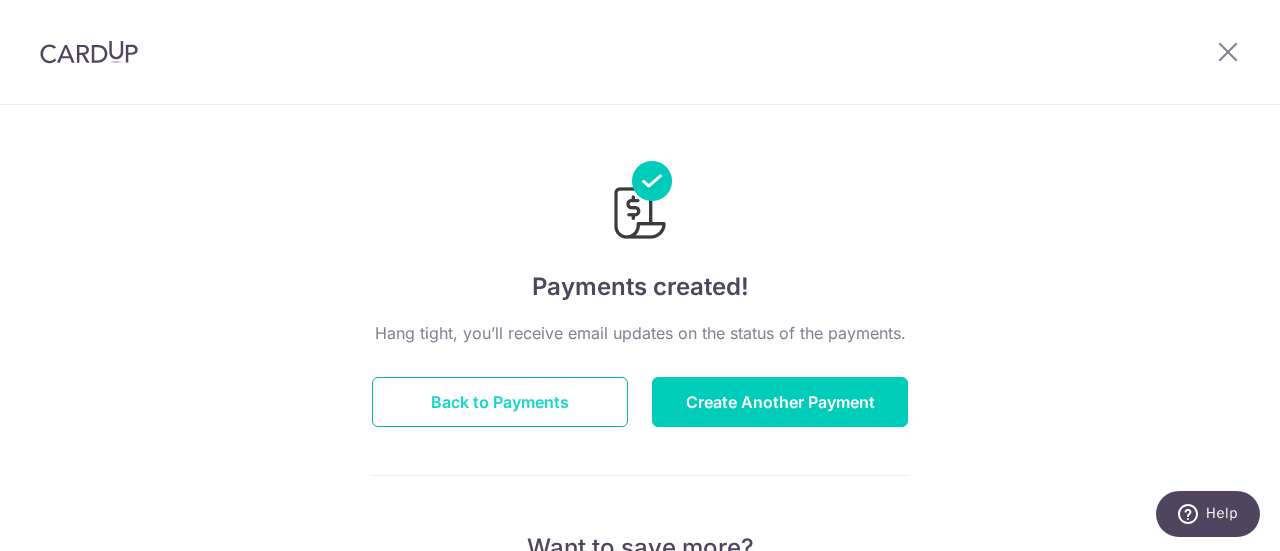 click on "Back to Payments" at bounding box center (500, 402) 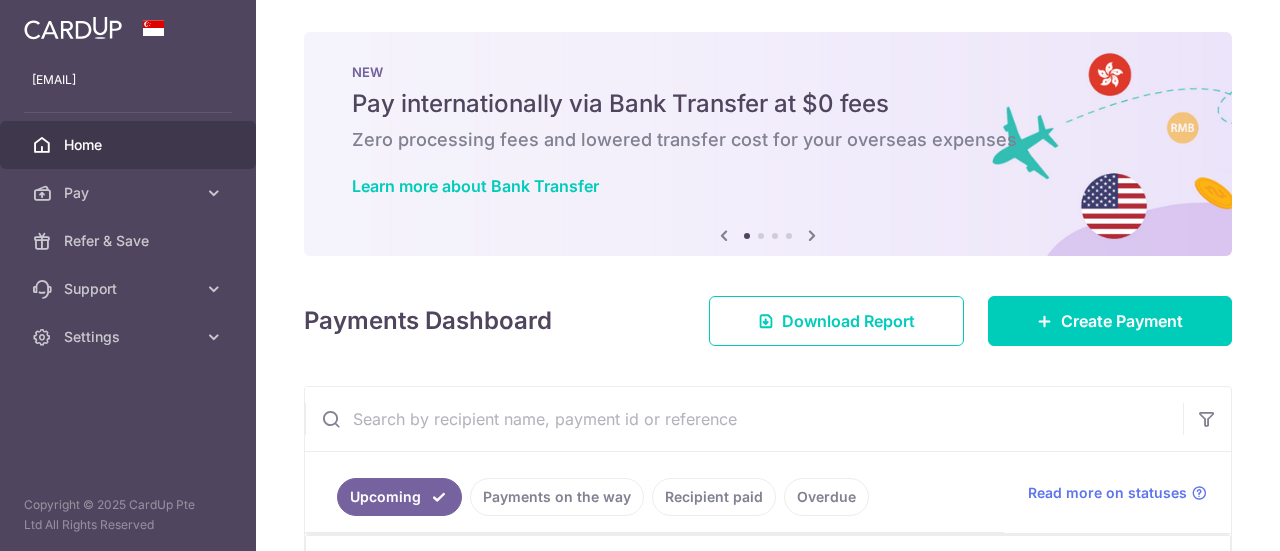 scroll, scrollTop: 0, scrollLeft: 0, axis: both 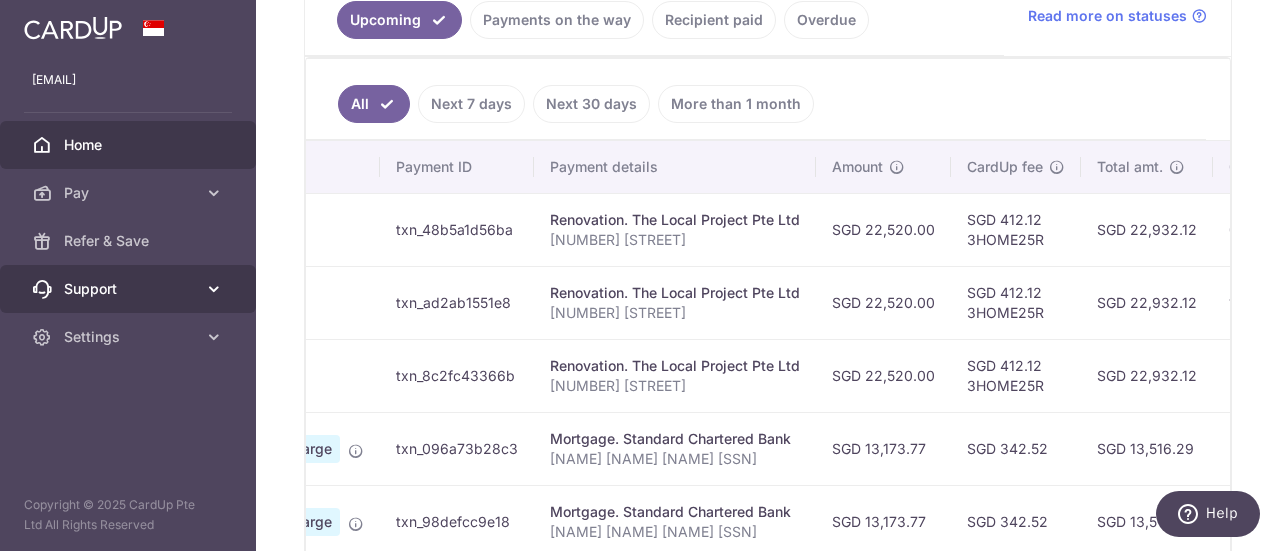 click on "Support" at bounding box center [130, 289] 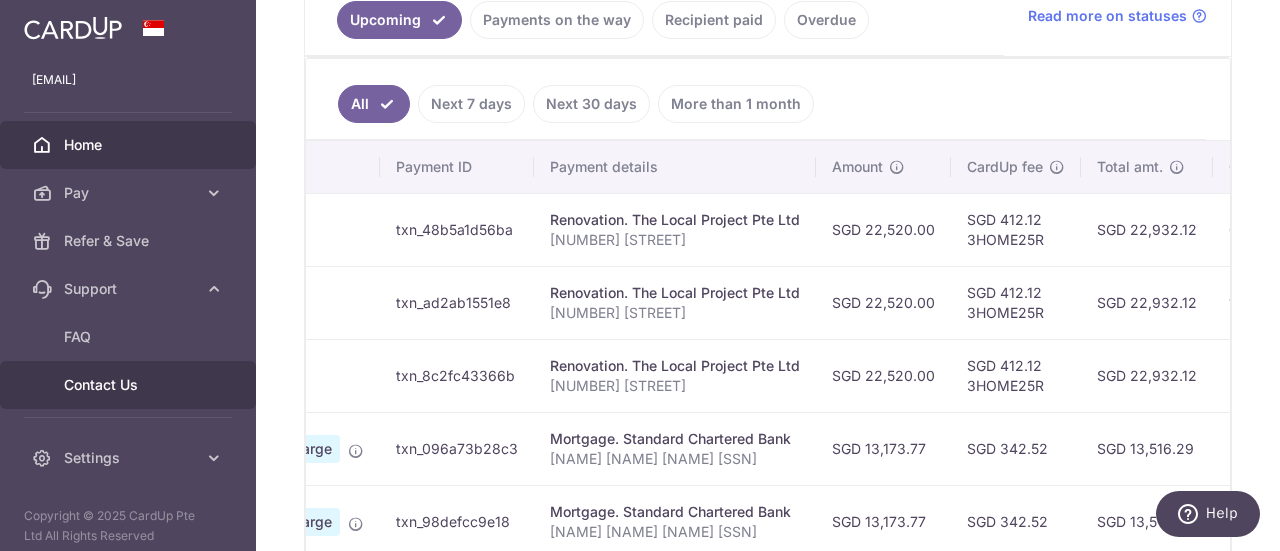 click on "Contact Us" at bounding box center [130, 385] 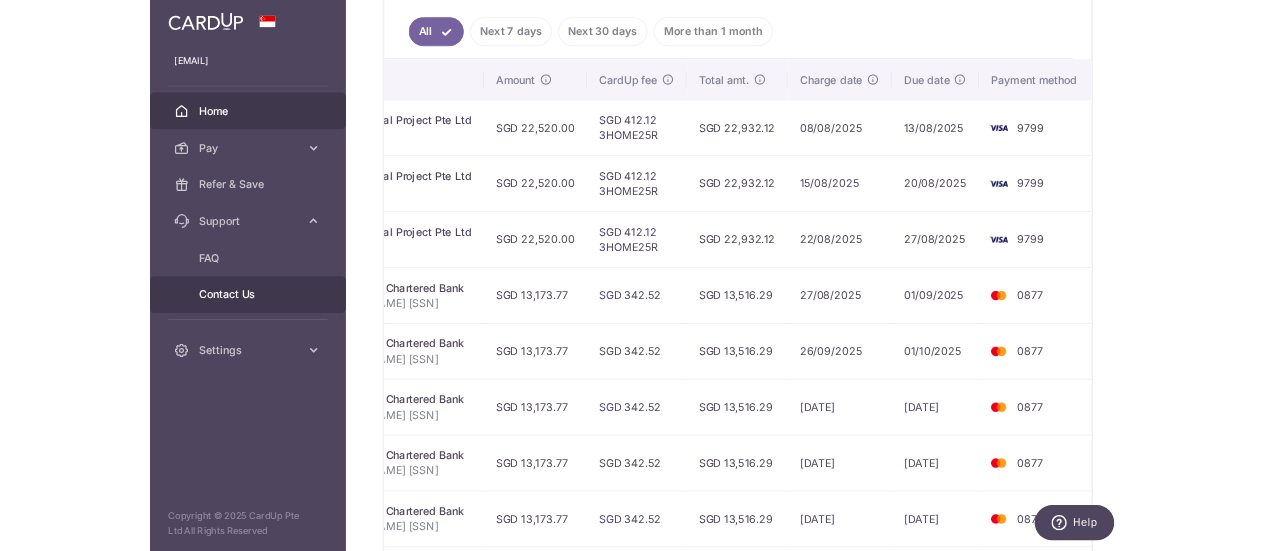 scroll, scrollTop: 0, scrollLeft: 0, axis: both 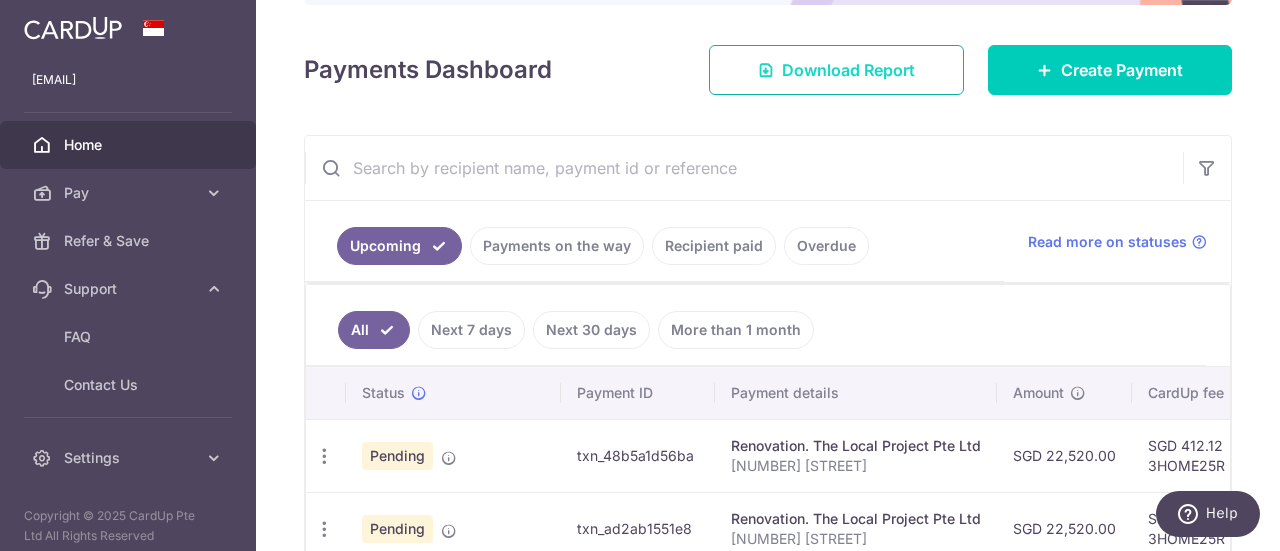 click on "Download Report" at bounding box center (848, 70) 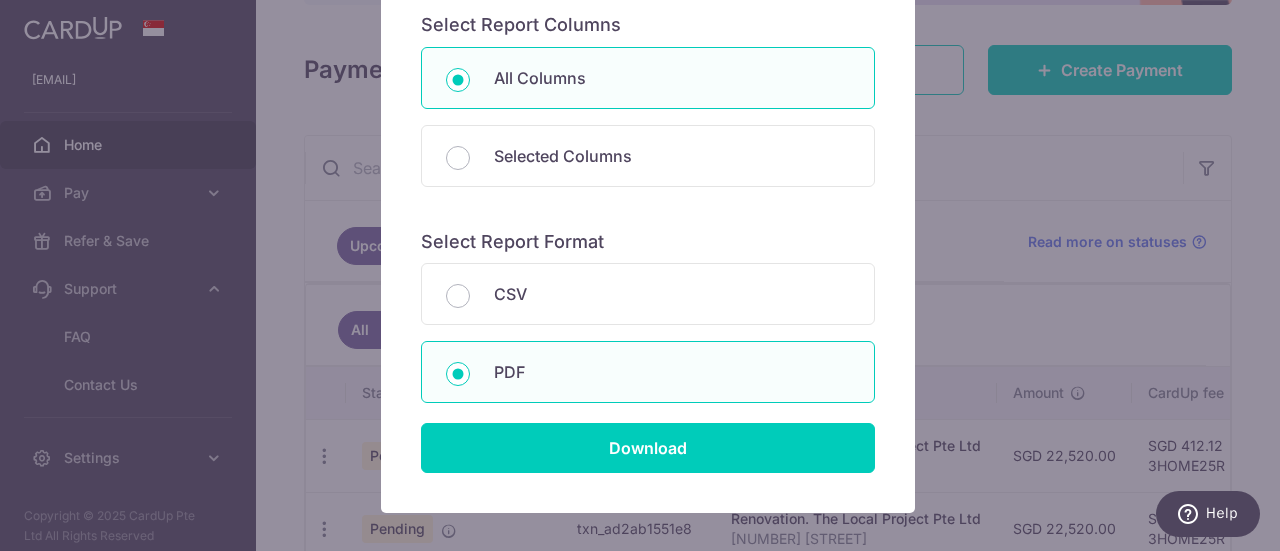 scroll, scrollTop: 237, scrollLeft: 0, axis: vertical 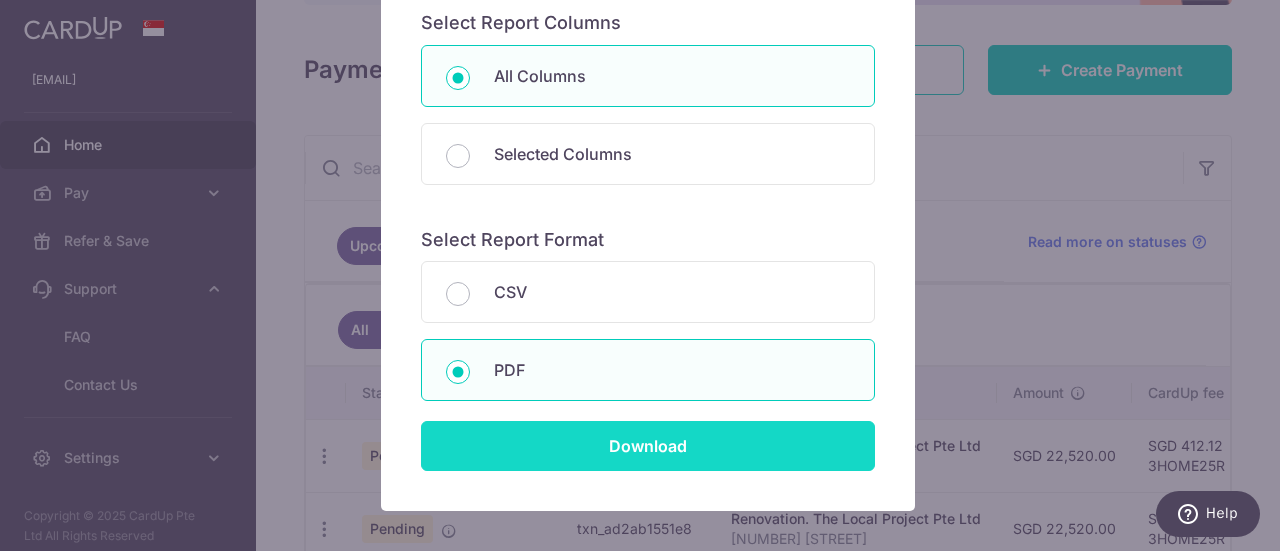click on "Download" at bounding box center [648, 446] 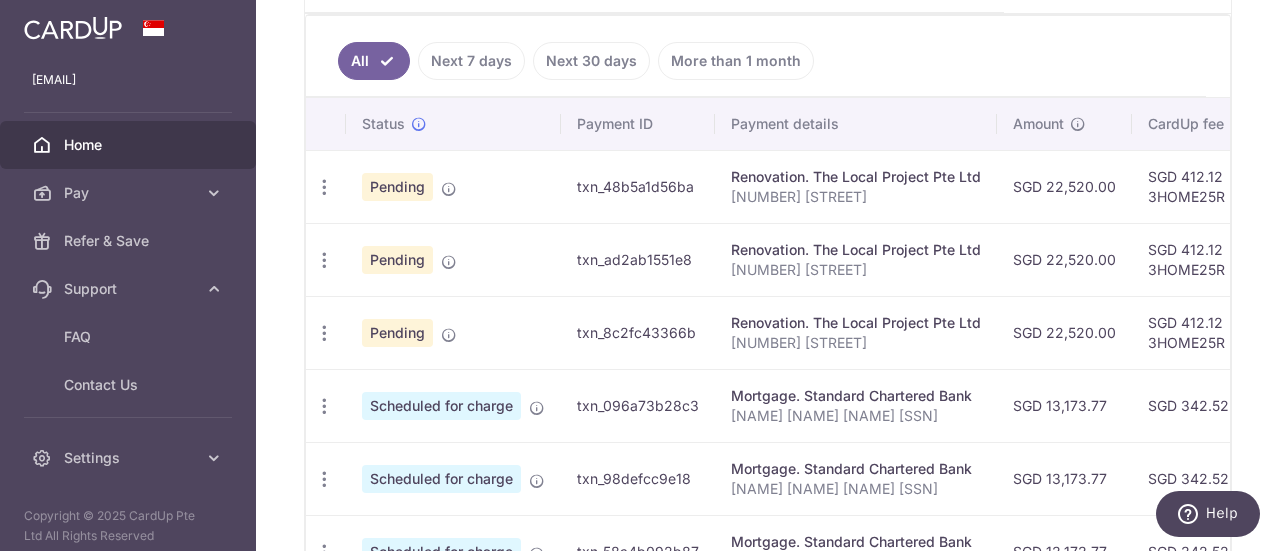 scroll, scrollTop: 525, scrollLeft: 0, axis: vertical 